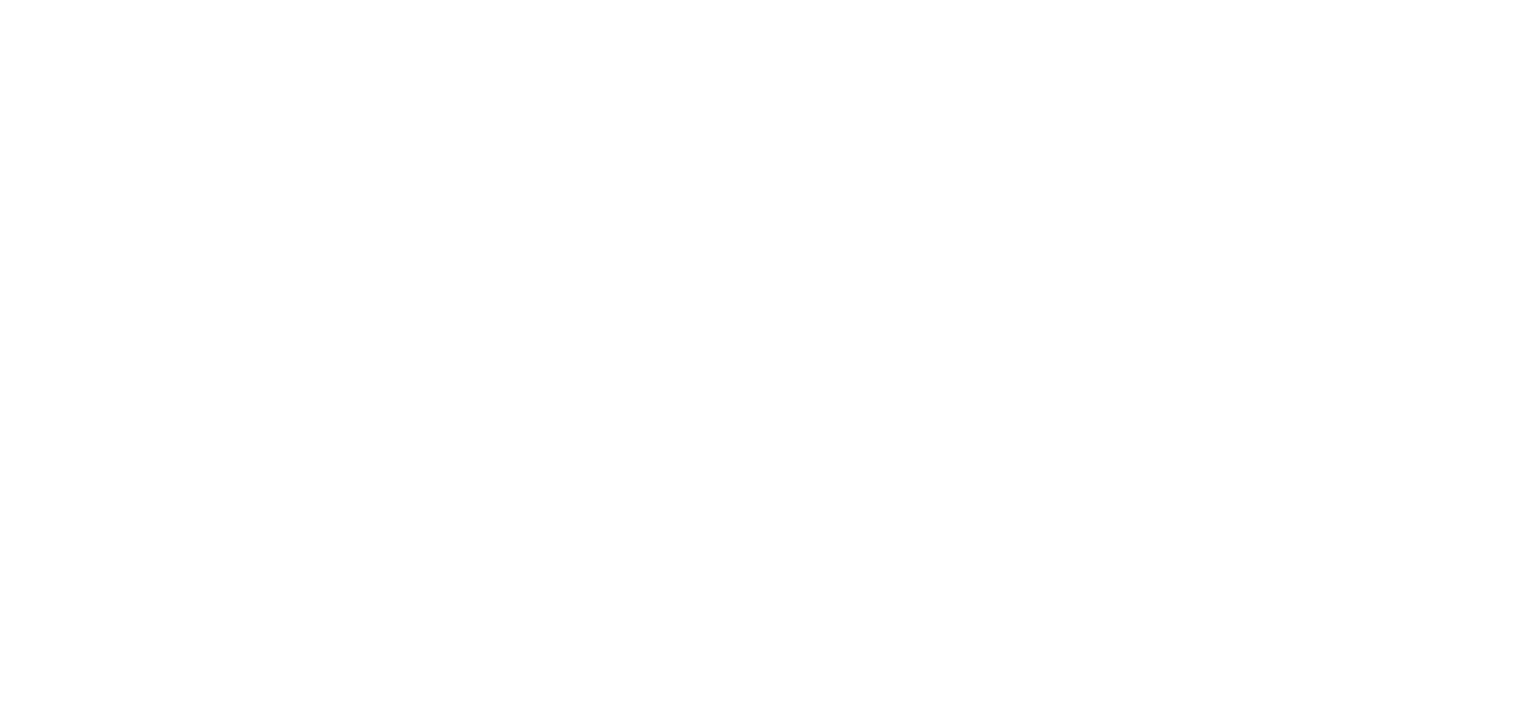 scroll, scrollTop: 0, scrollLeft: 0, axis: both 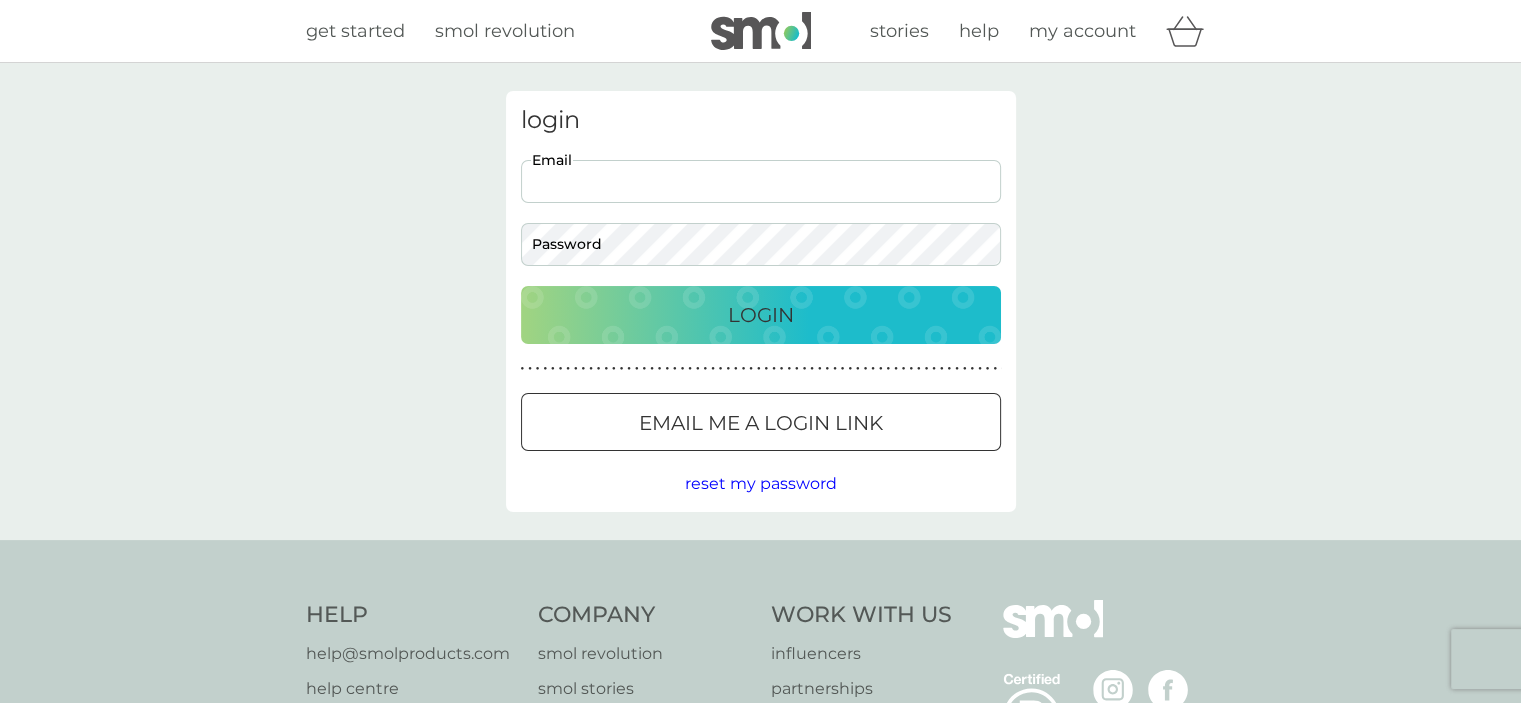 click on "Email" at bounding box center [761, 181] 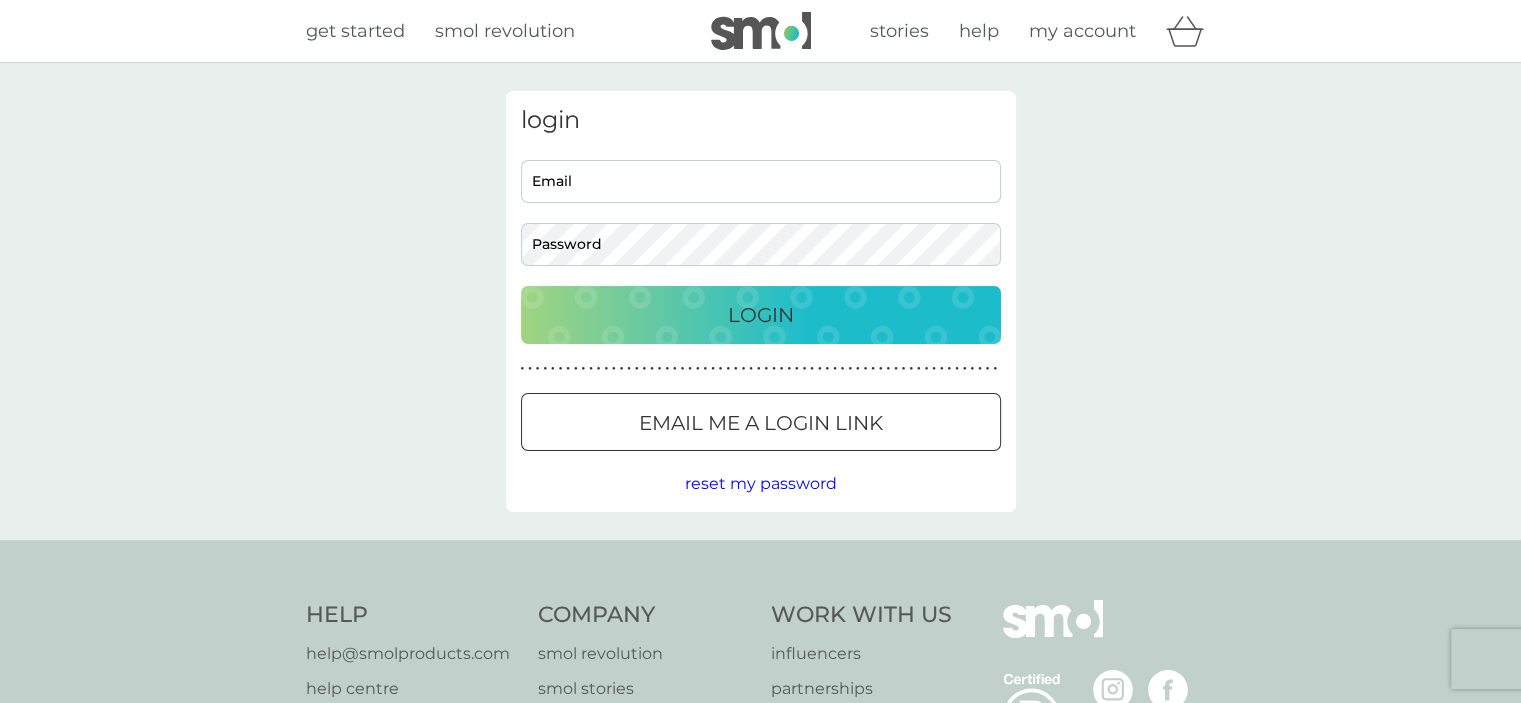 scroll, scrollTop: 0, scrollLeft: 0, axis: both 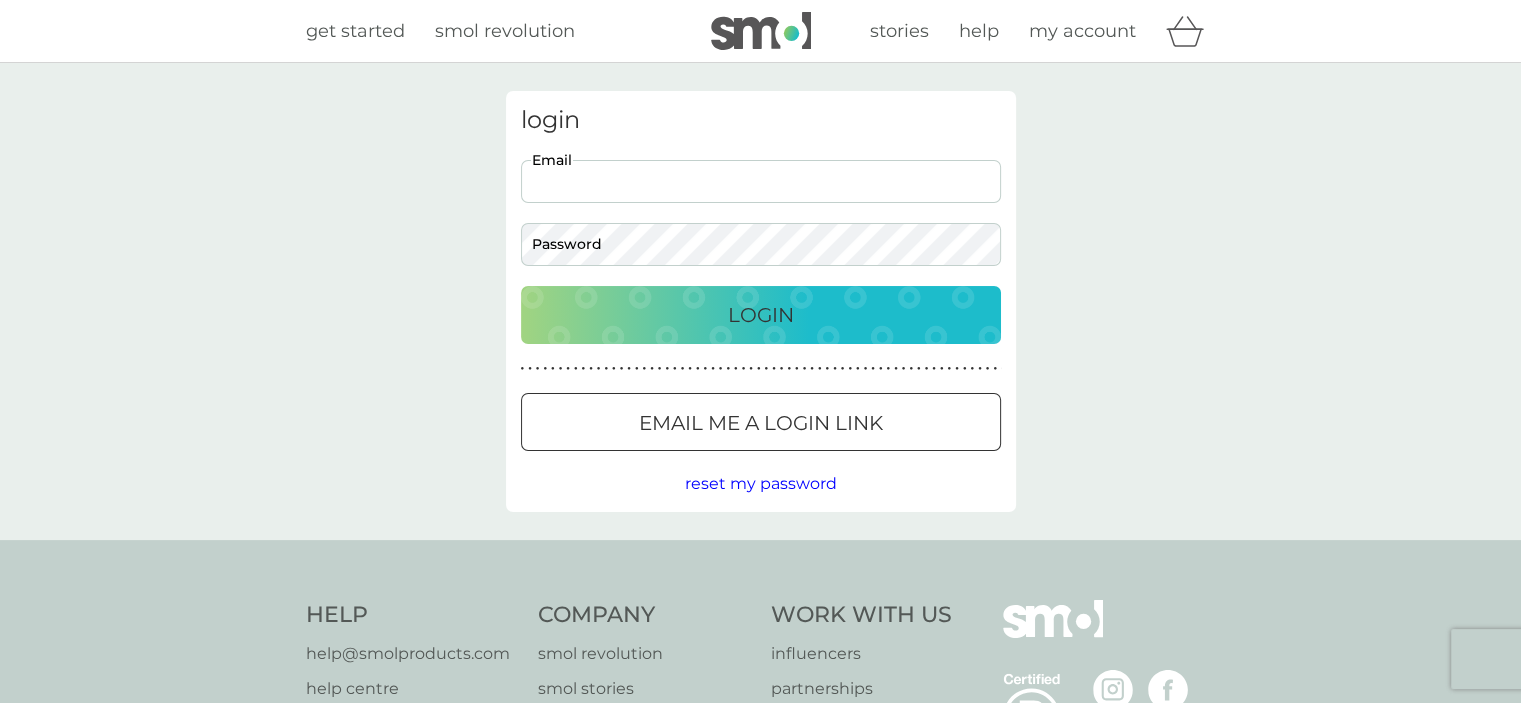 type on "samuel.tindall10@gmail.com" 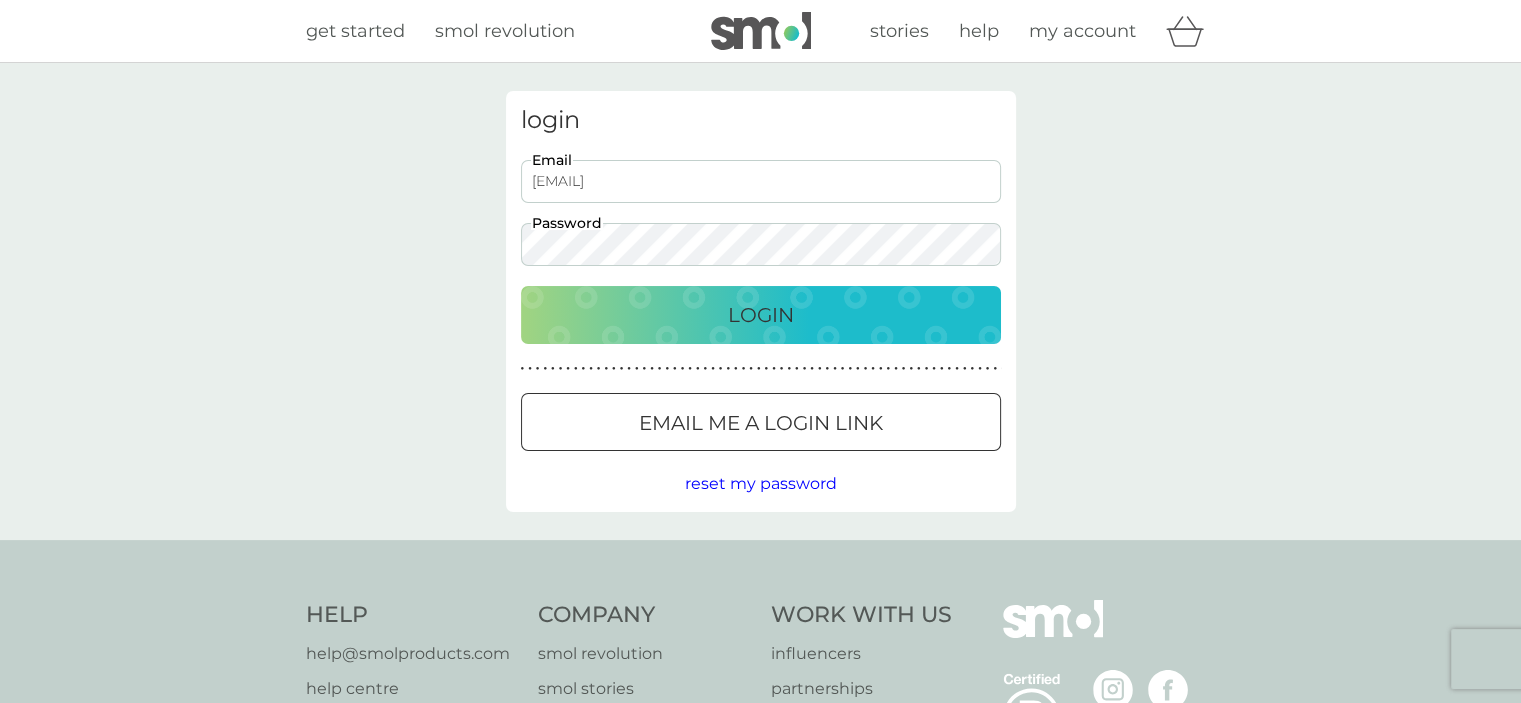 click on "Login" at bounding box center [761, 315] 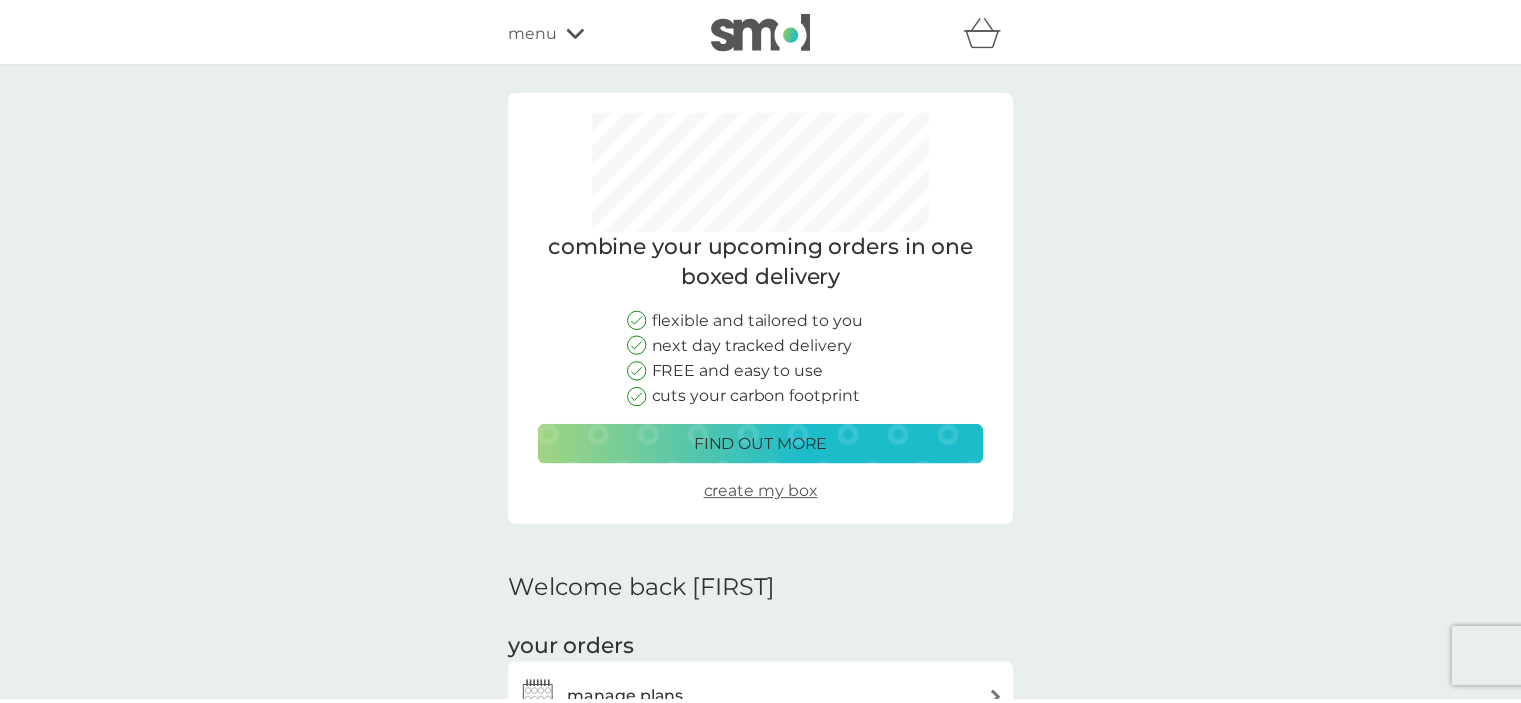 scroll, scrollTop: 0, scrollLeft: 0, axis: both 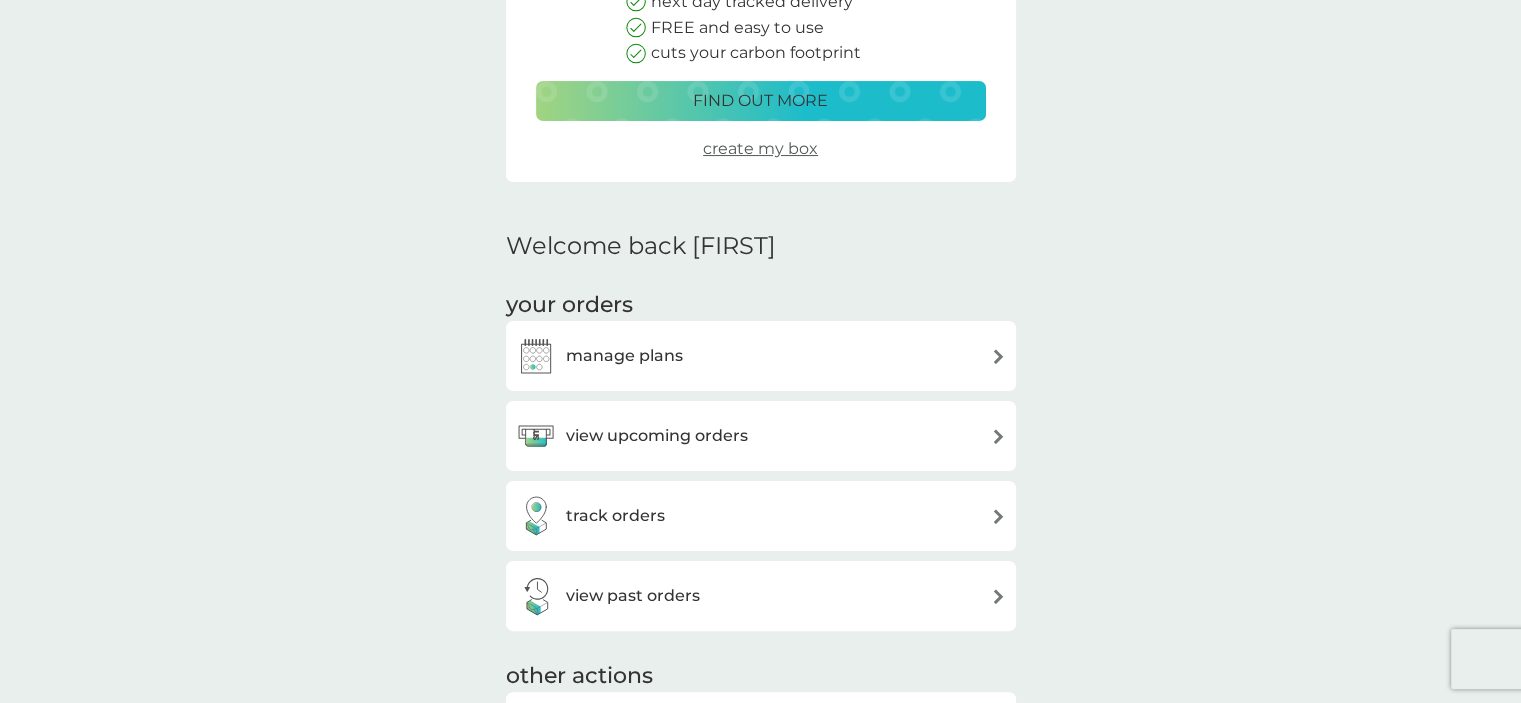 click on "view upcoming orders" at bounding box center (657, 436) 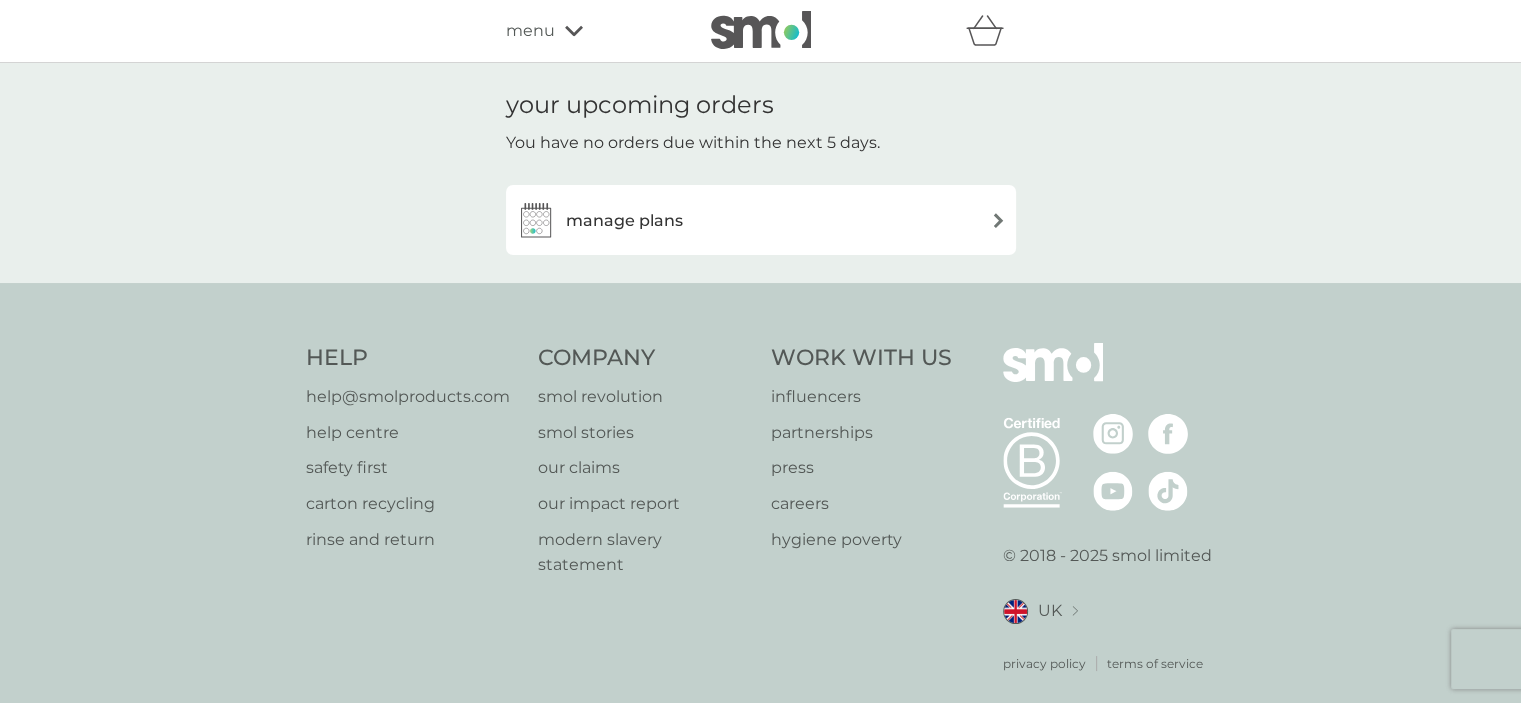 click on "manage plans" at bounding box center [761, 220] 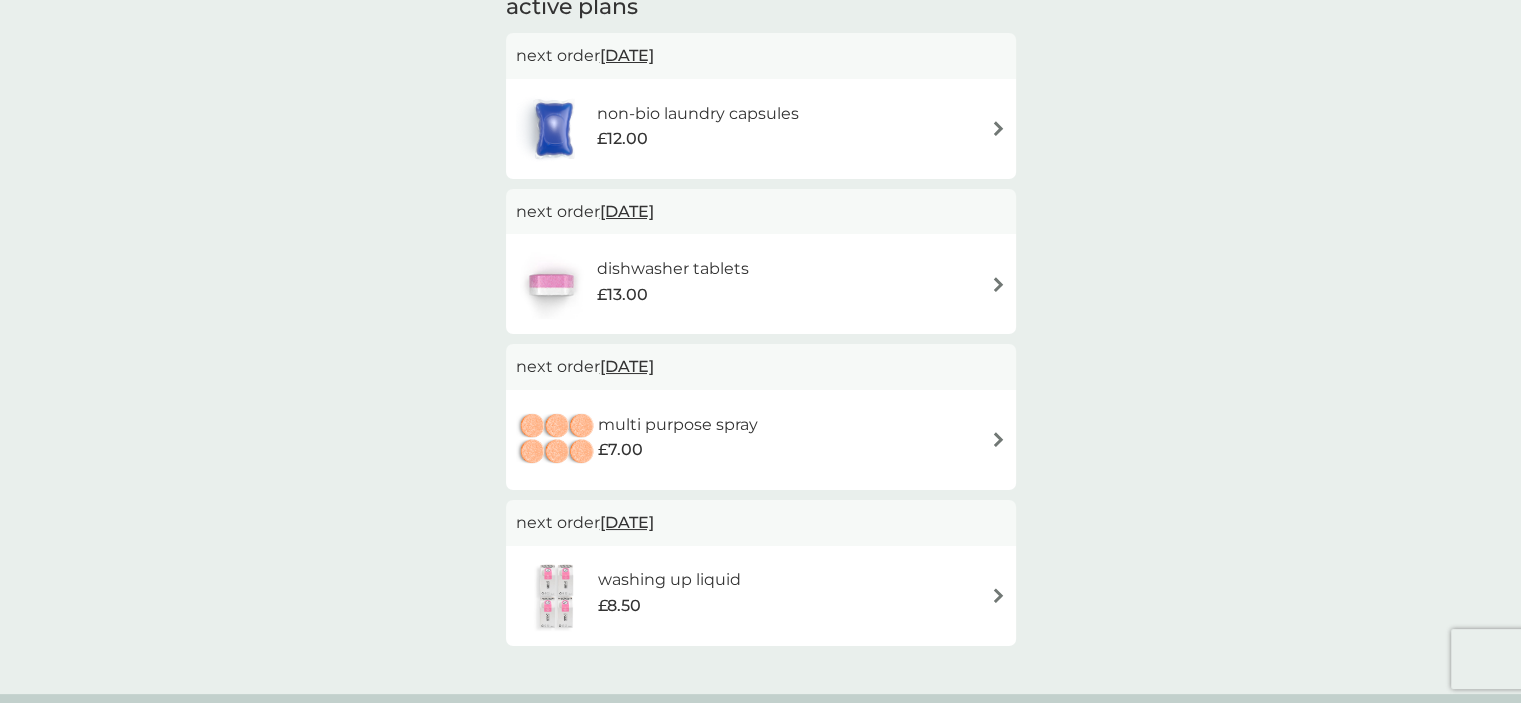 scroll, scrollTop: 386, scrollLeft: 0, axis: vertical 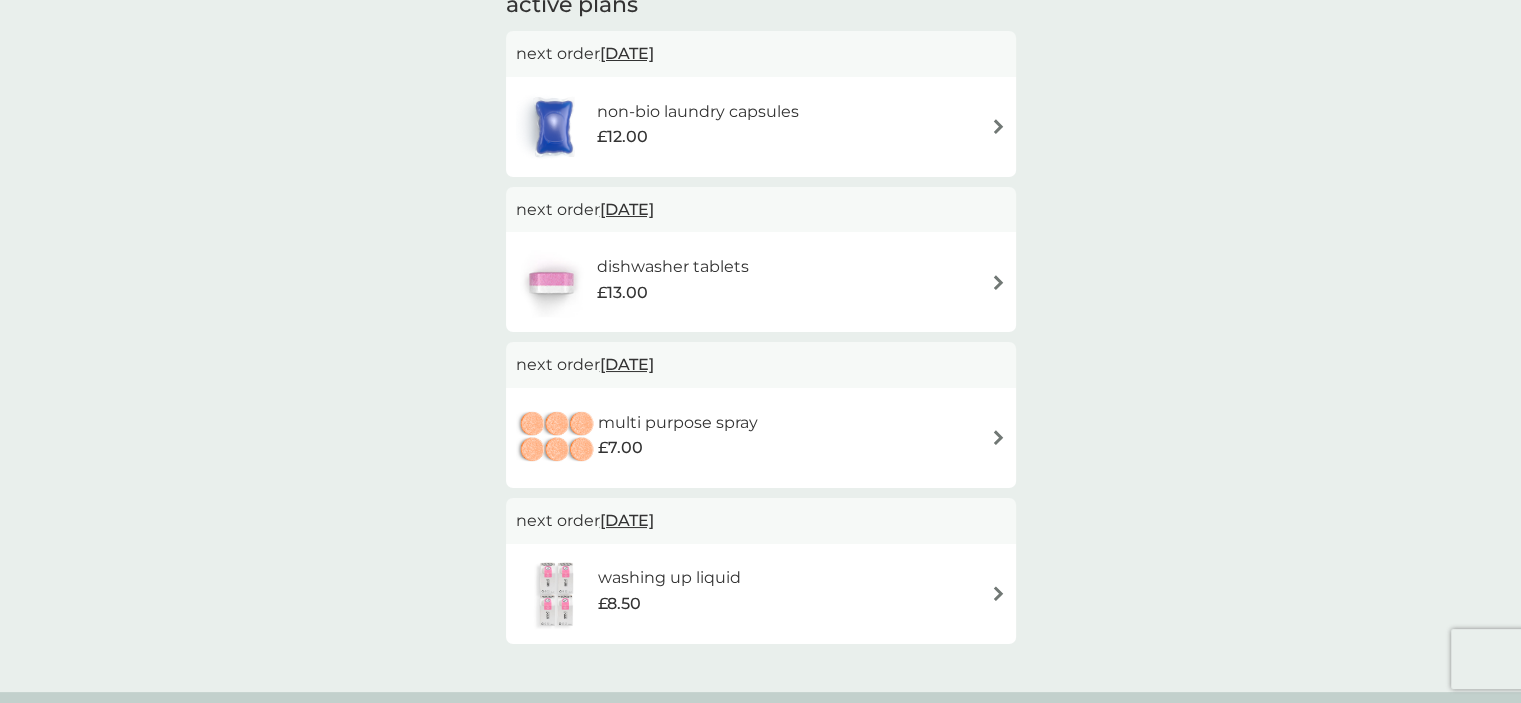 click on "4 Sep 2025" at bounding box center (627, 364) 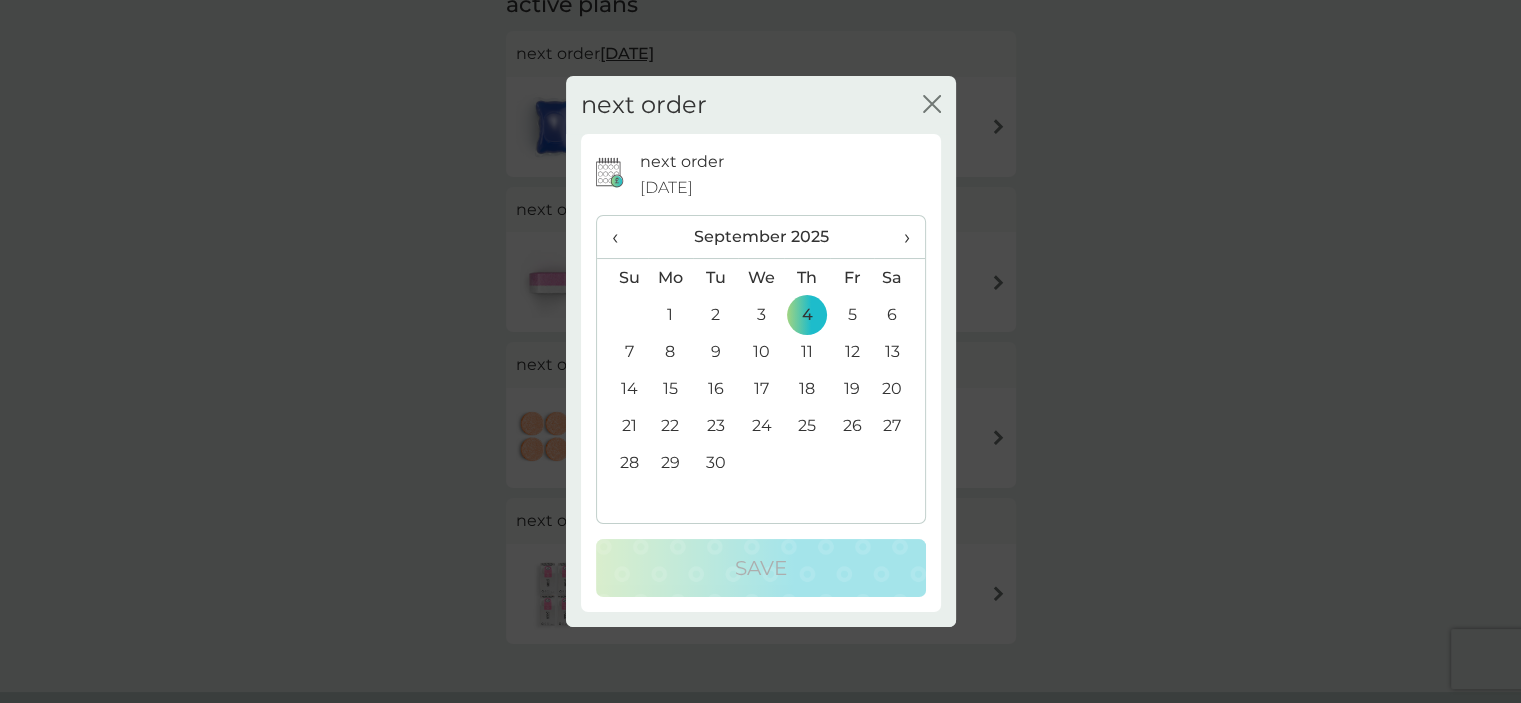 click on "›" at bounding box center (899, 237) 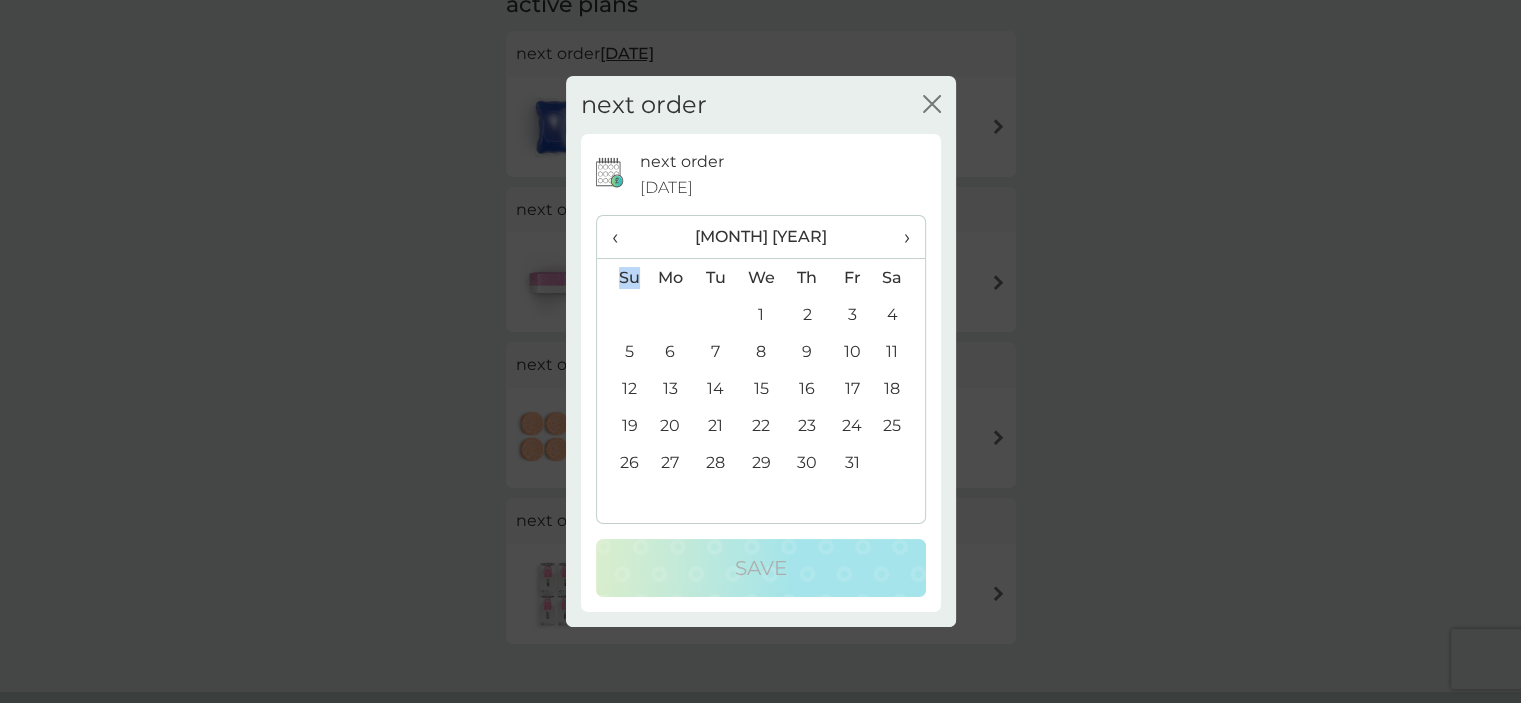 click on "›" at bounding box center (899, 237) 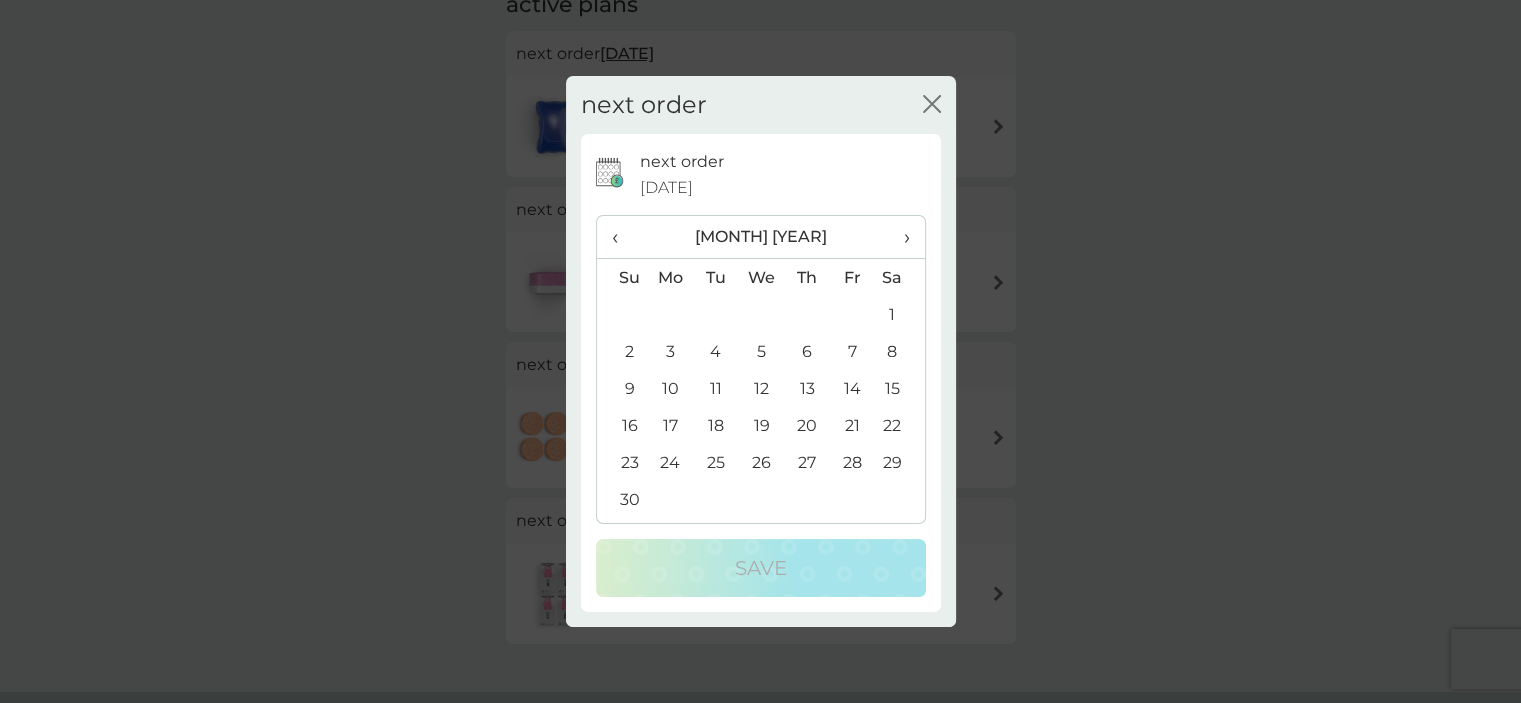 click on "›" at bounding box center (899, 237) 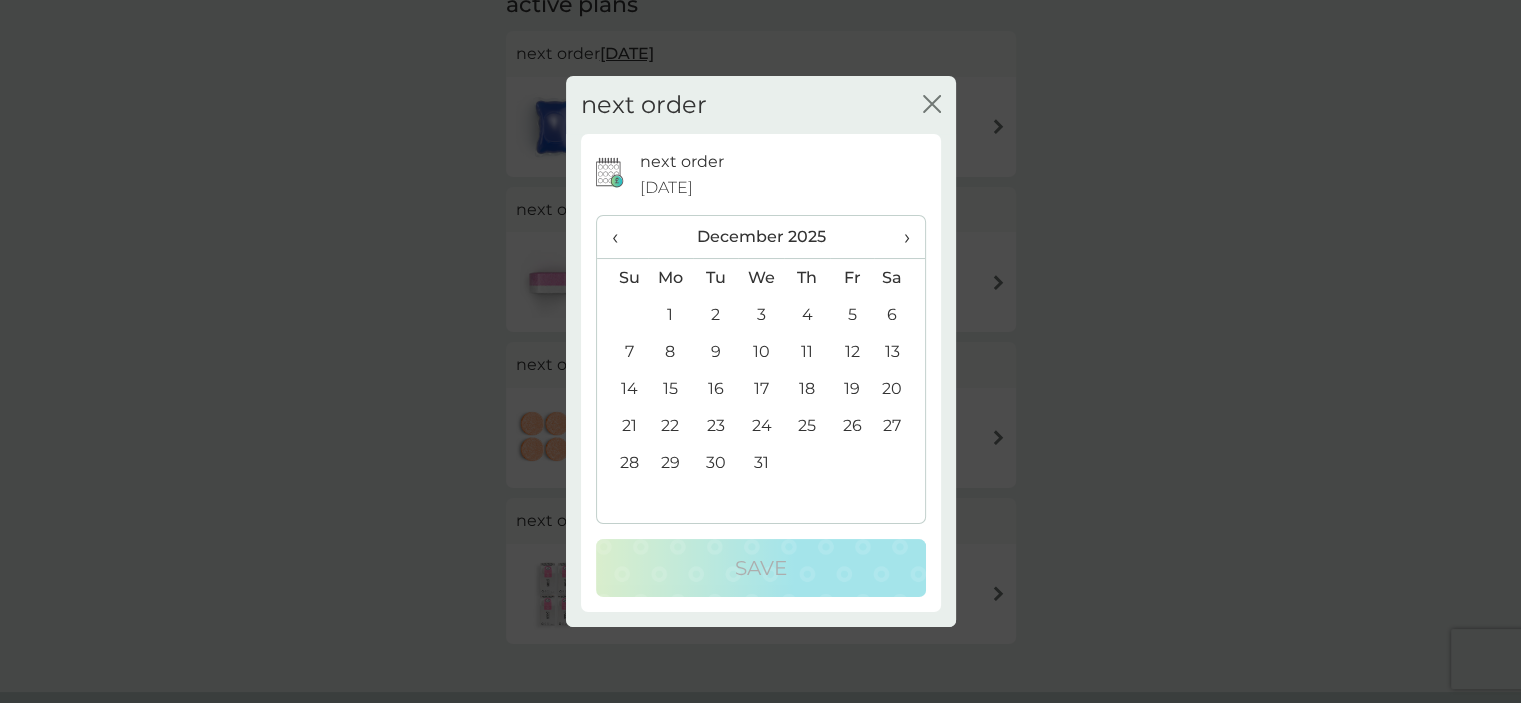 click on "16" at bounding box center [715, 388] 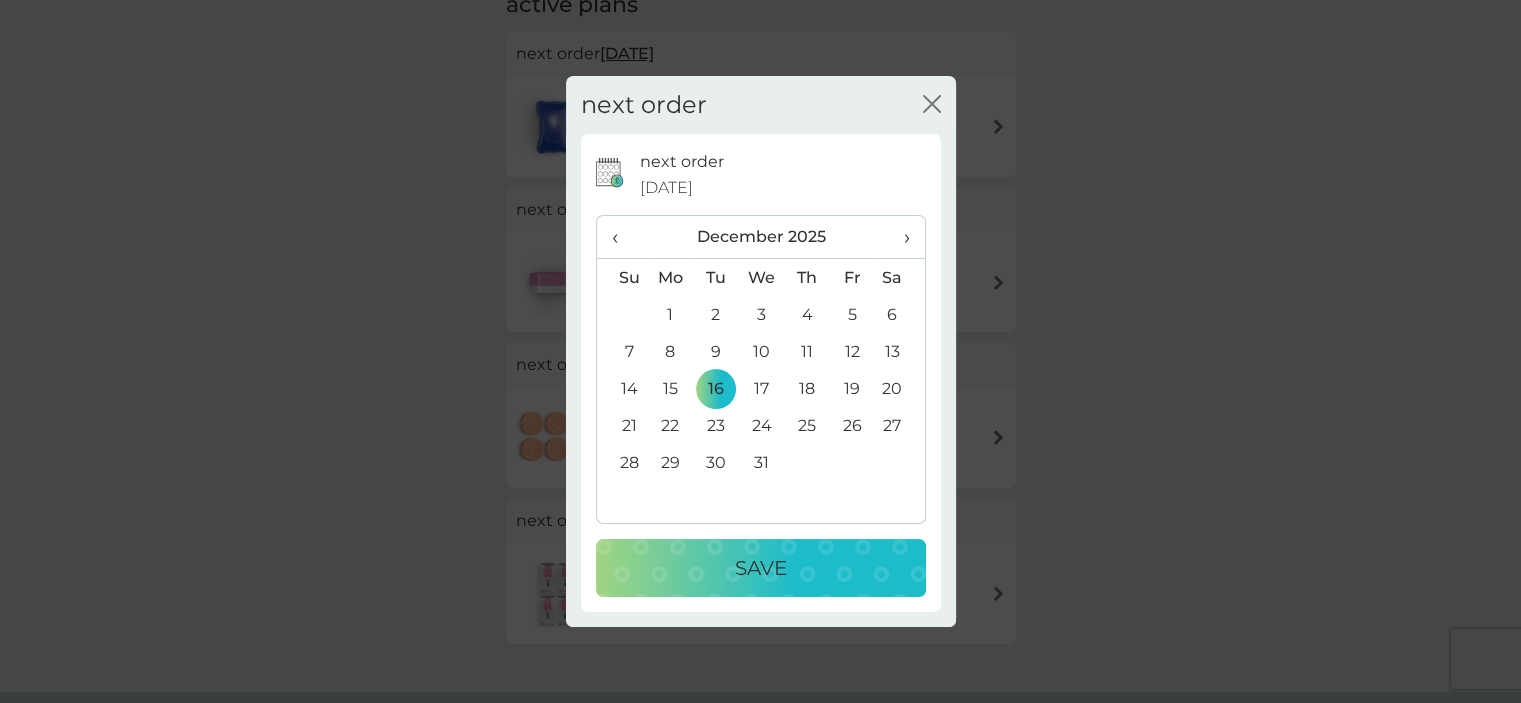 click on "Save" at bounding box center (761, 568) 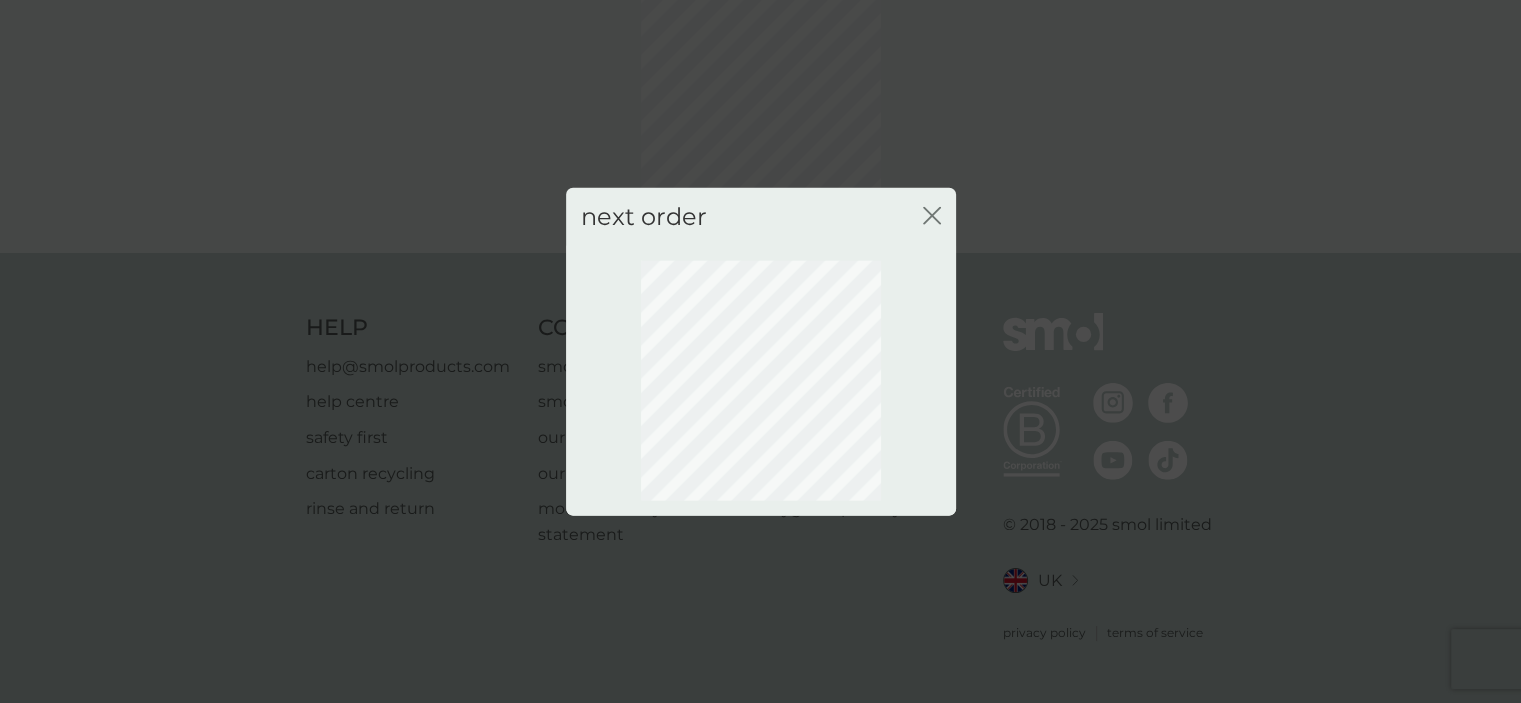 scroll, scrollTop: 135, scrollLeft: 0, axis: vertical 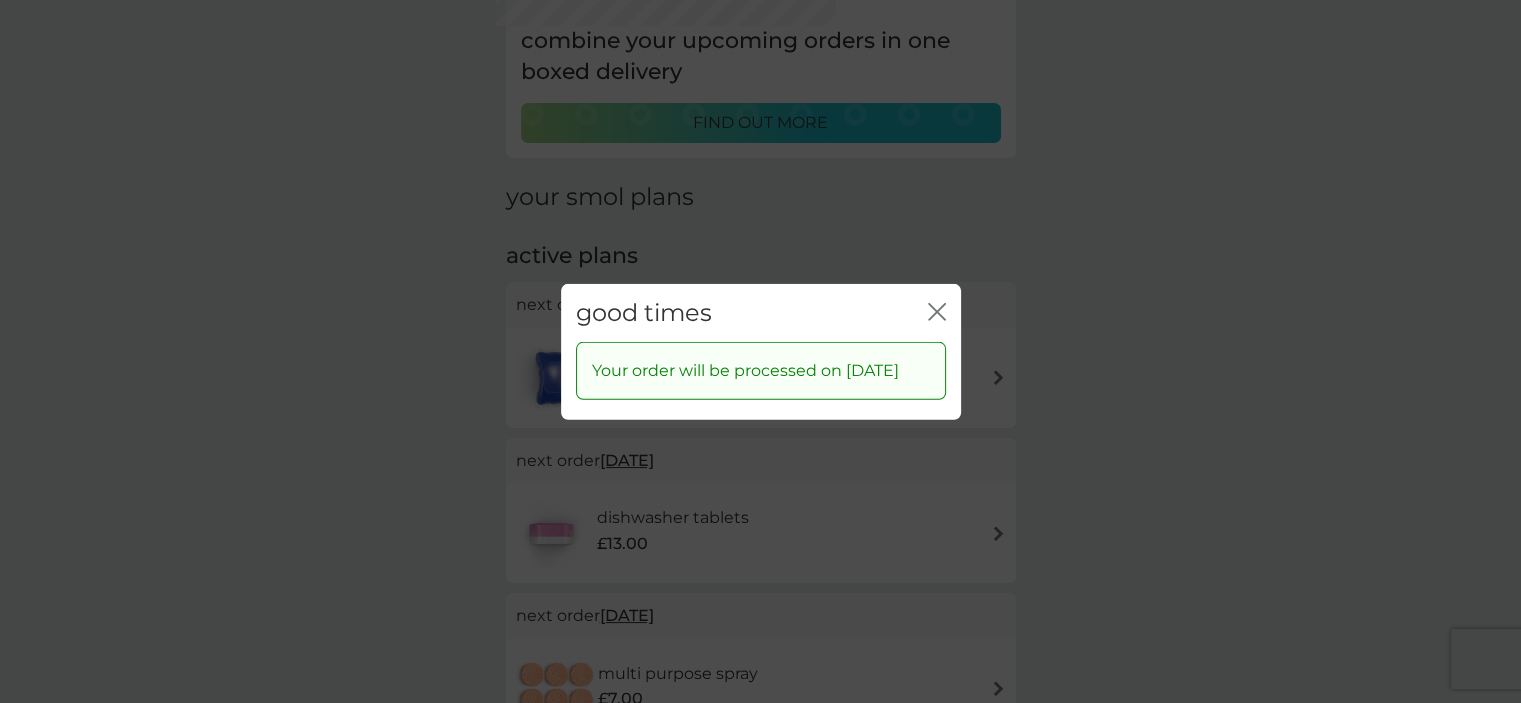 click 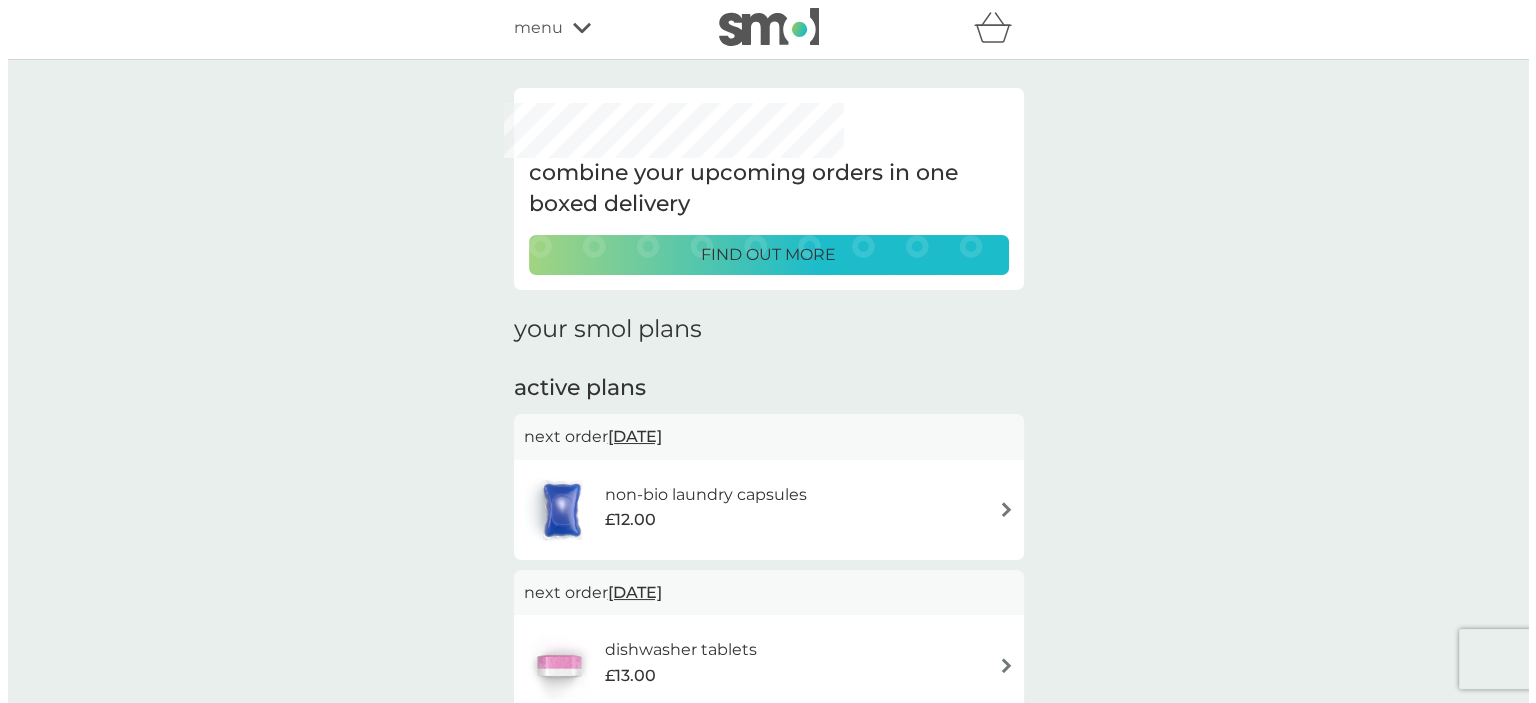 scroll, scrollTop: 0, scrollLeft: 0, axis: both 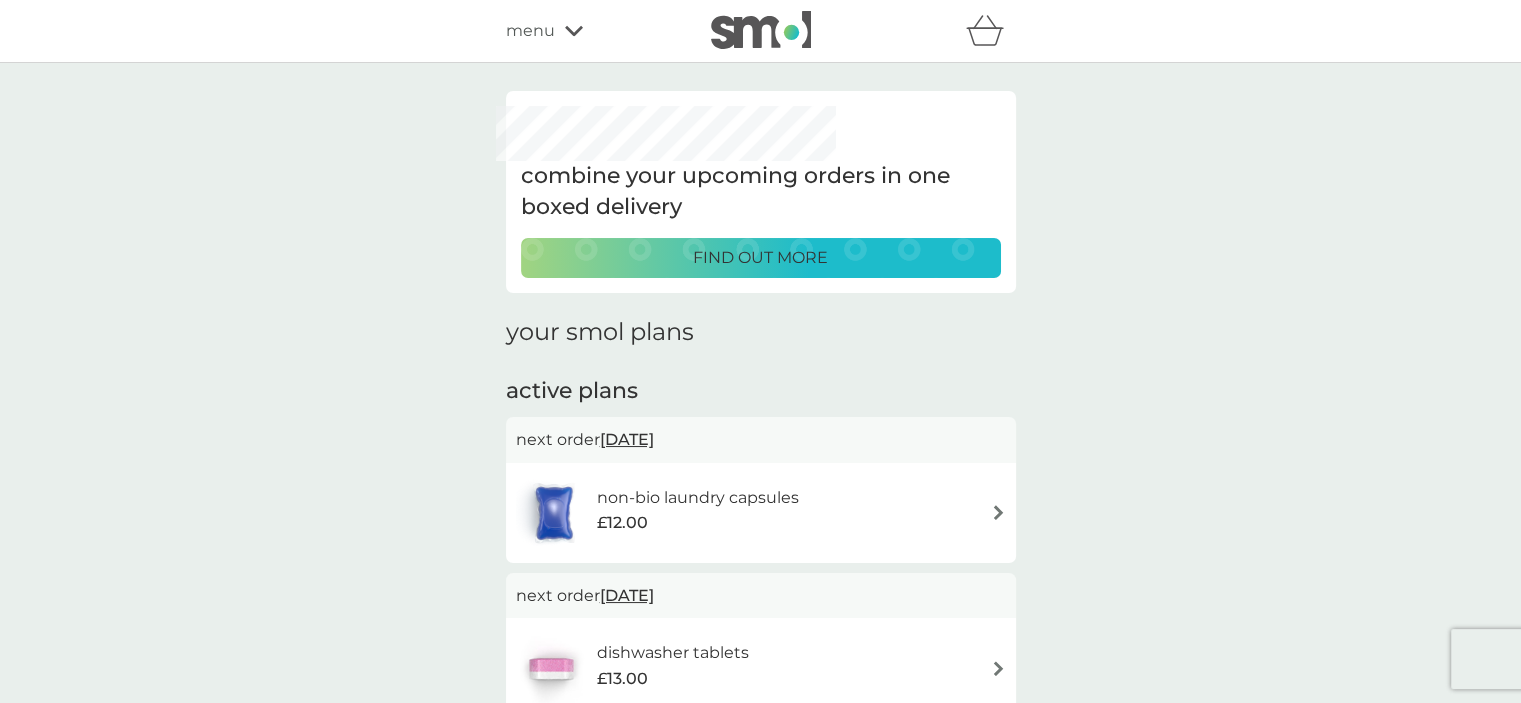 click 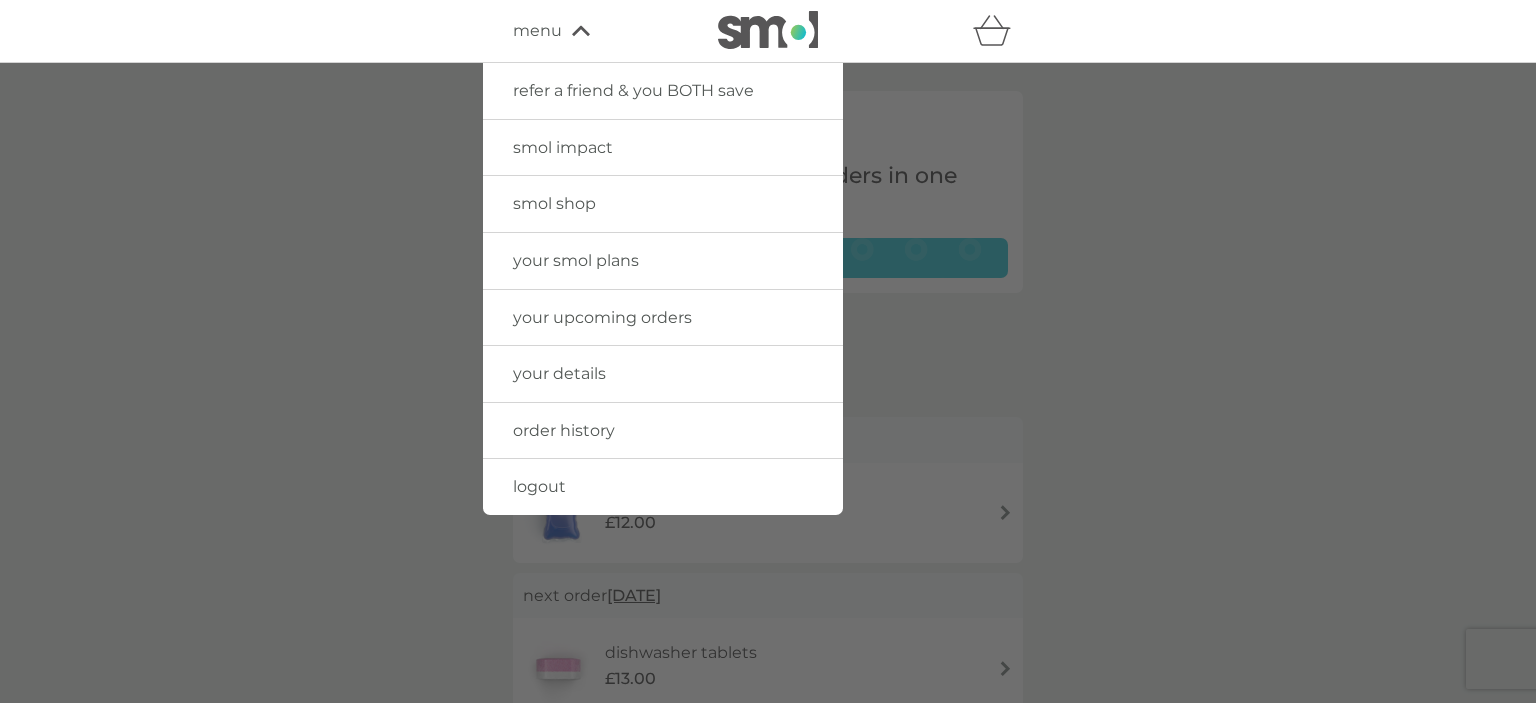 click on "smol shop" at bounding box center [663, 204] 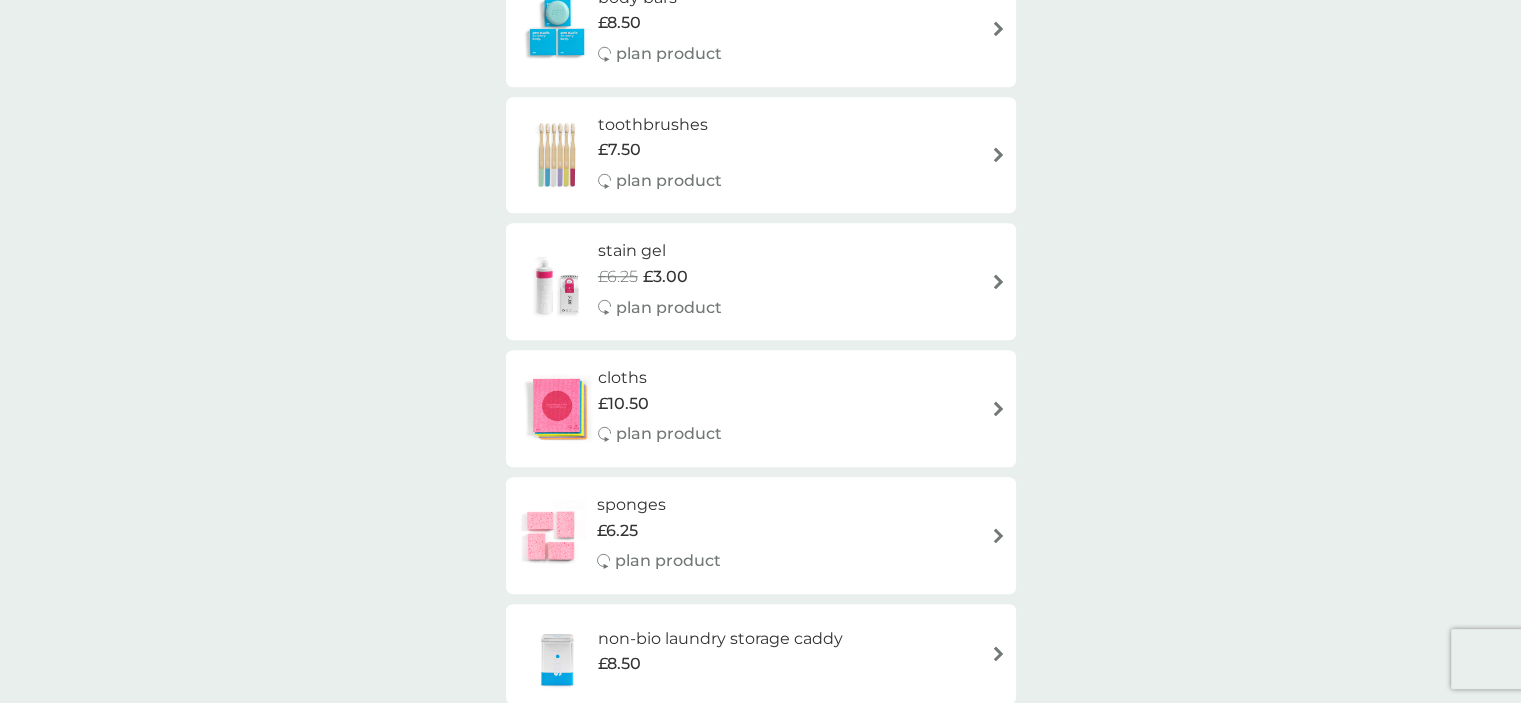 scroll, scrollTop: 1740, scrollLeft: 0, axis: vertical 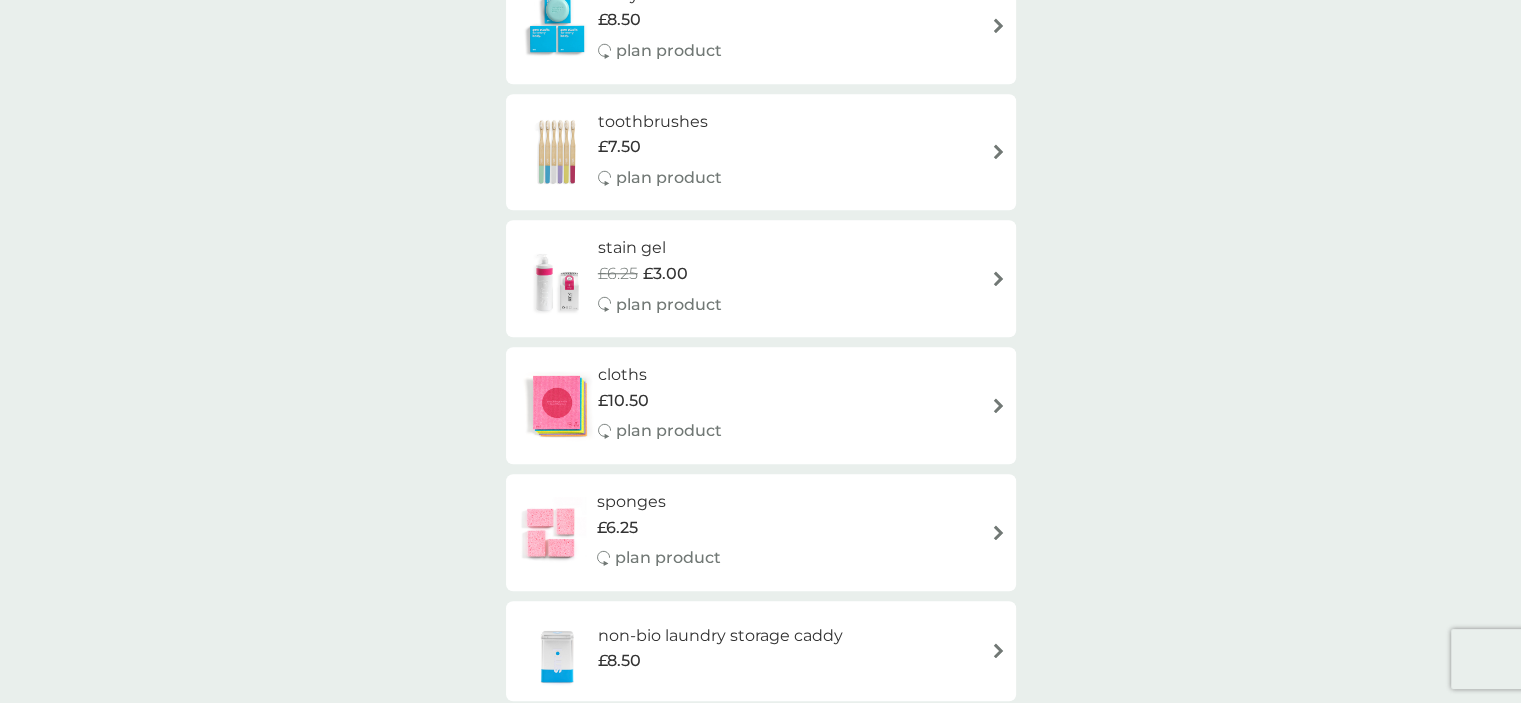 click on "cloths £10.50 plan product" at bounding box center [761, 405] 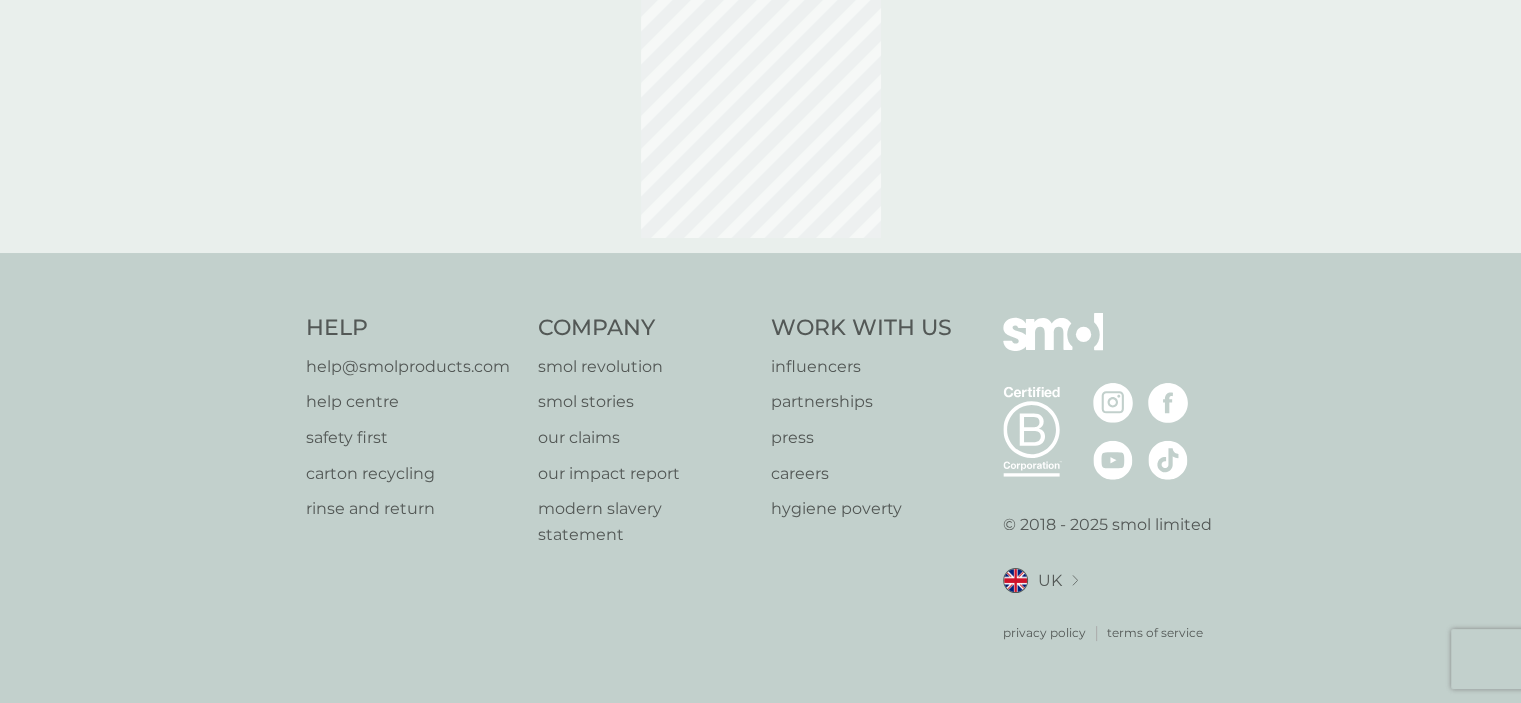 scroll, scrollTop: 0, scrollLeft: 0, axis: both 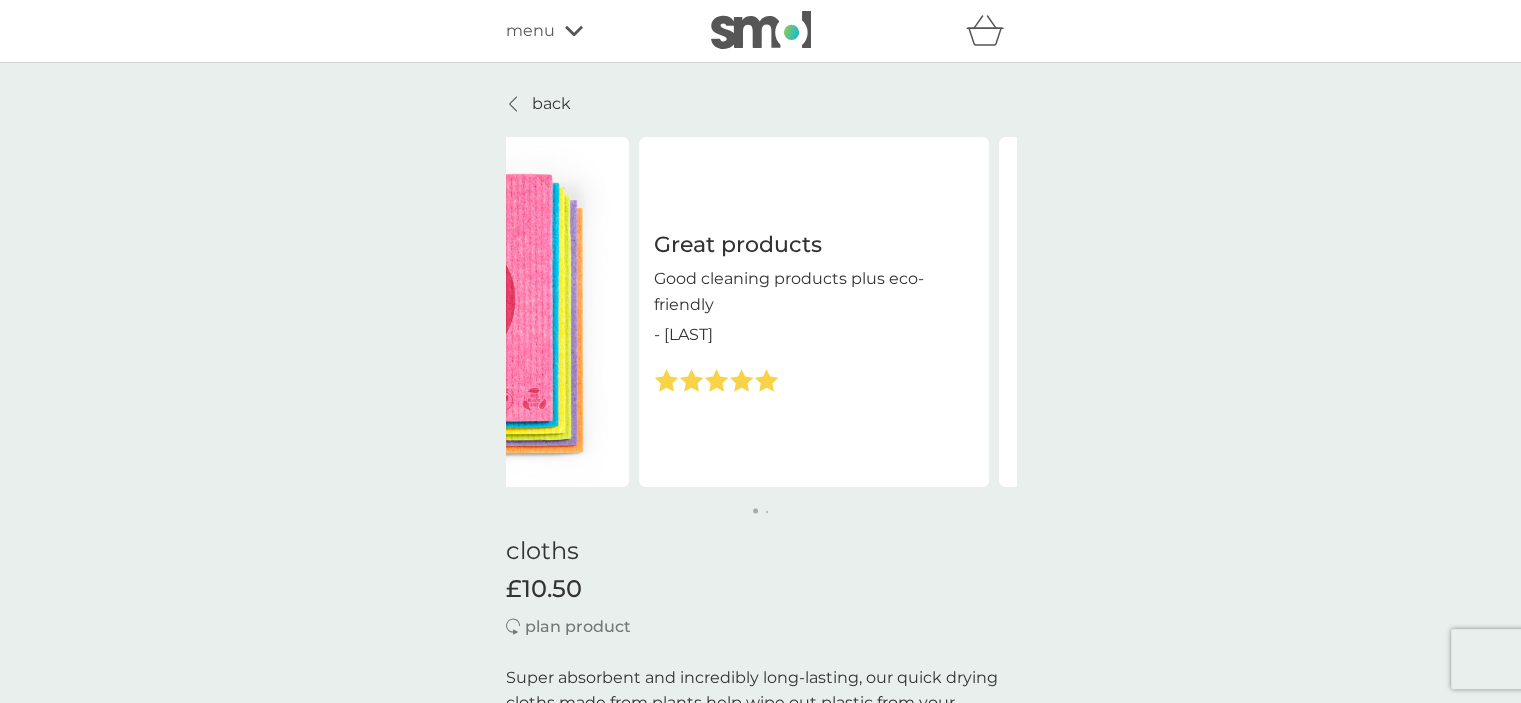 drag, startPoint x: 822, startPoint y: 320, endPoint x: 514, endPoint y: 315, distance: 308.0406 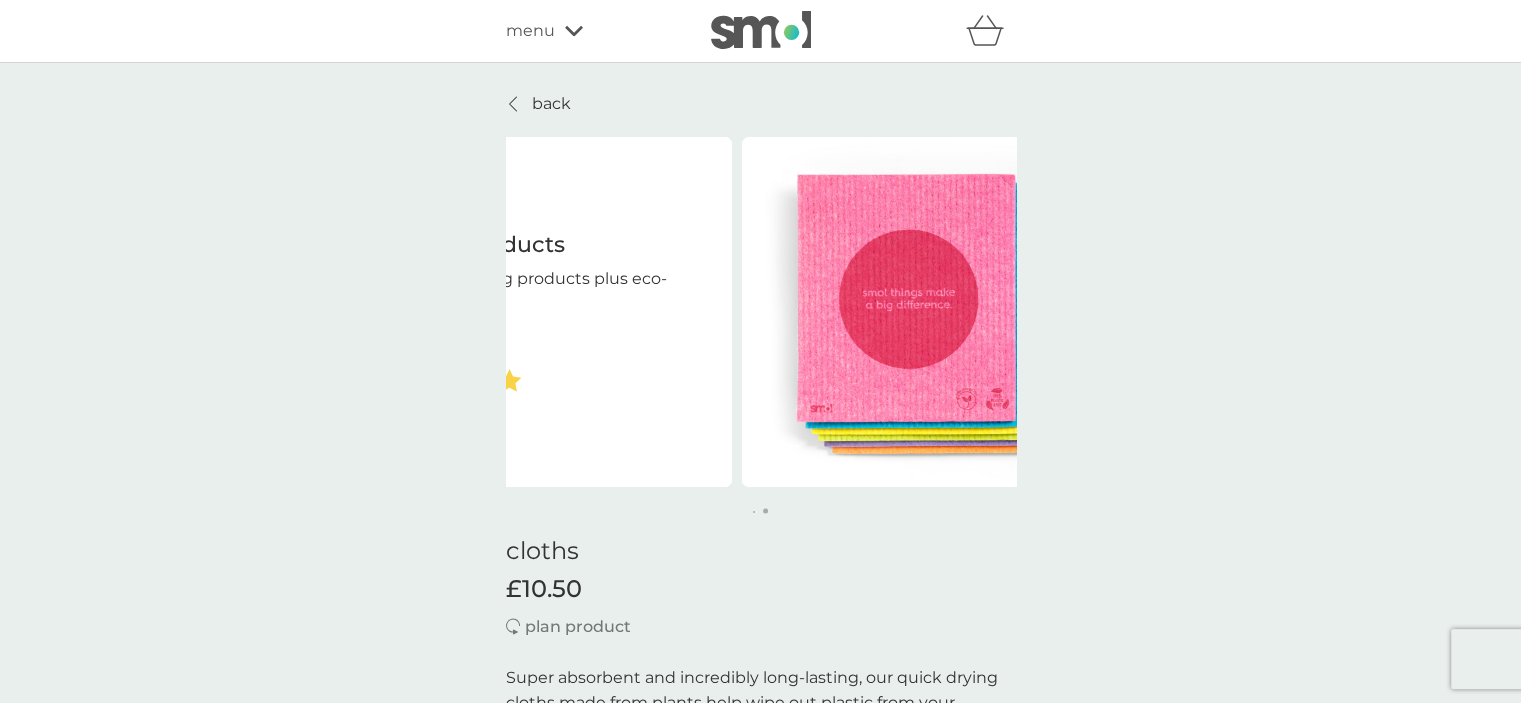 drag, startPoint x: 603, startPoint y: 298, endPoint x: 527, endPoint y: 299, distance: 76.00658 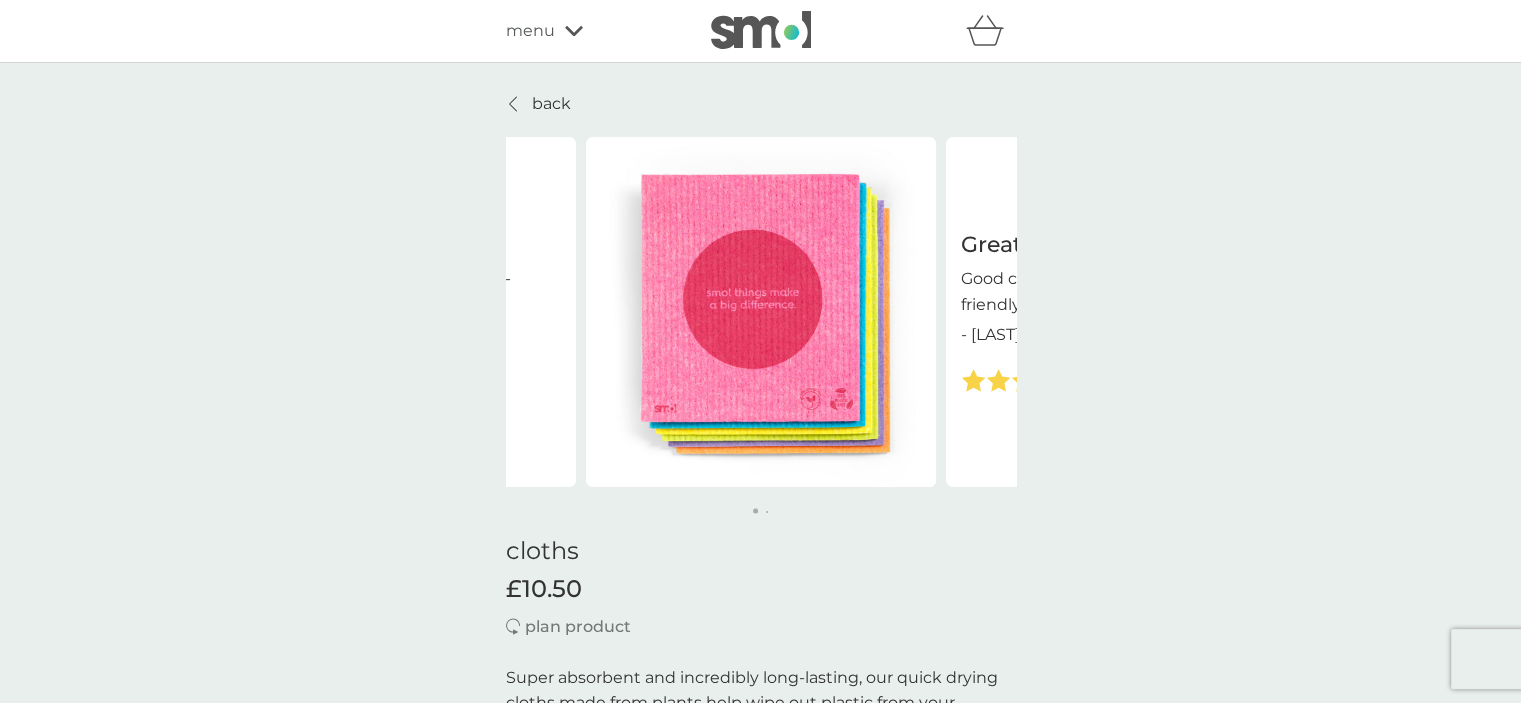 click at bounding box center [761, 312] 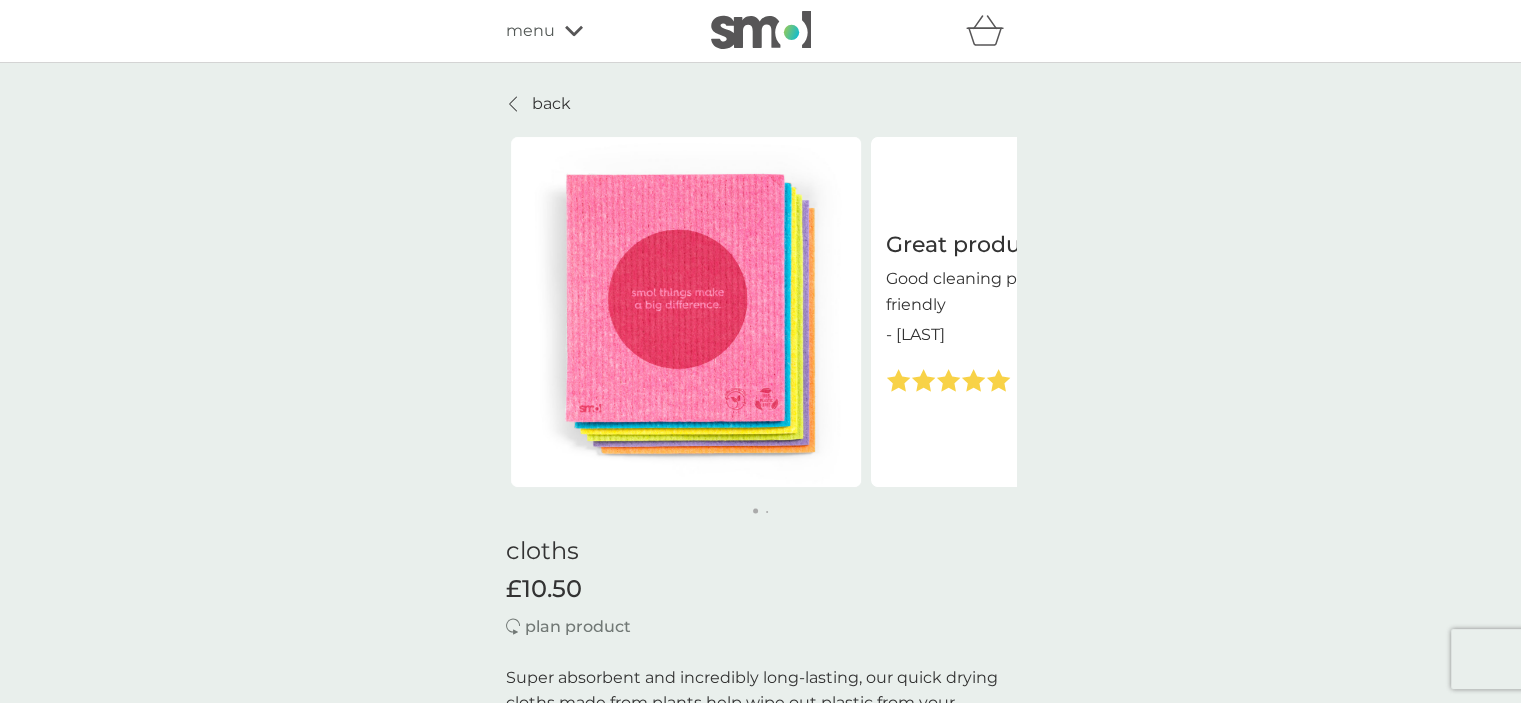 drag, startPoint x: 729, startPoint y: 332, endPoint x: 633, endPoint y: 335, distance: 96.04687 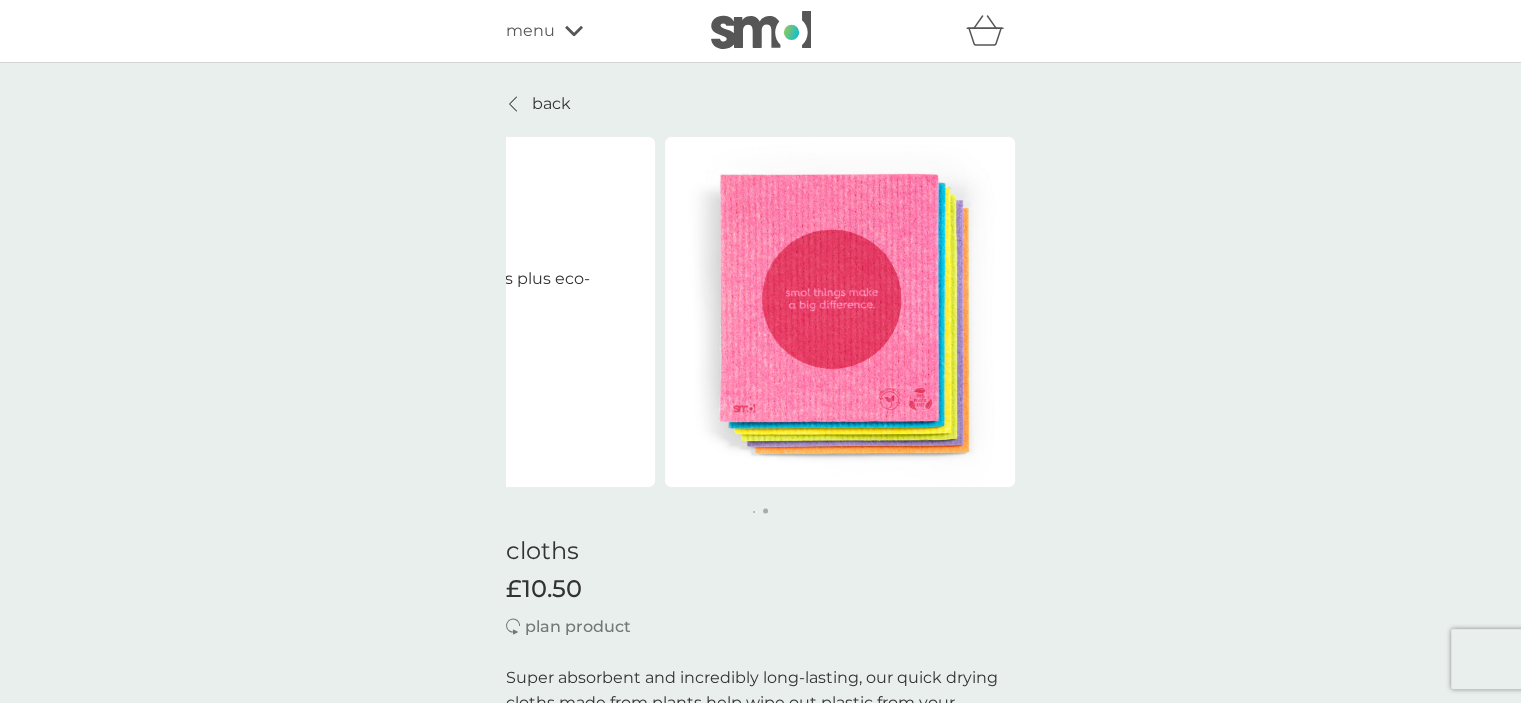 drag, startPoint x: 876, startPoint y: 356, endPoint x: 594, endPoint y: 359, distance: 282.01596 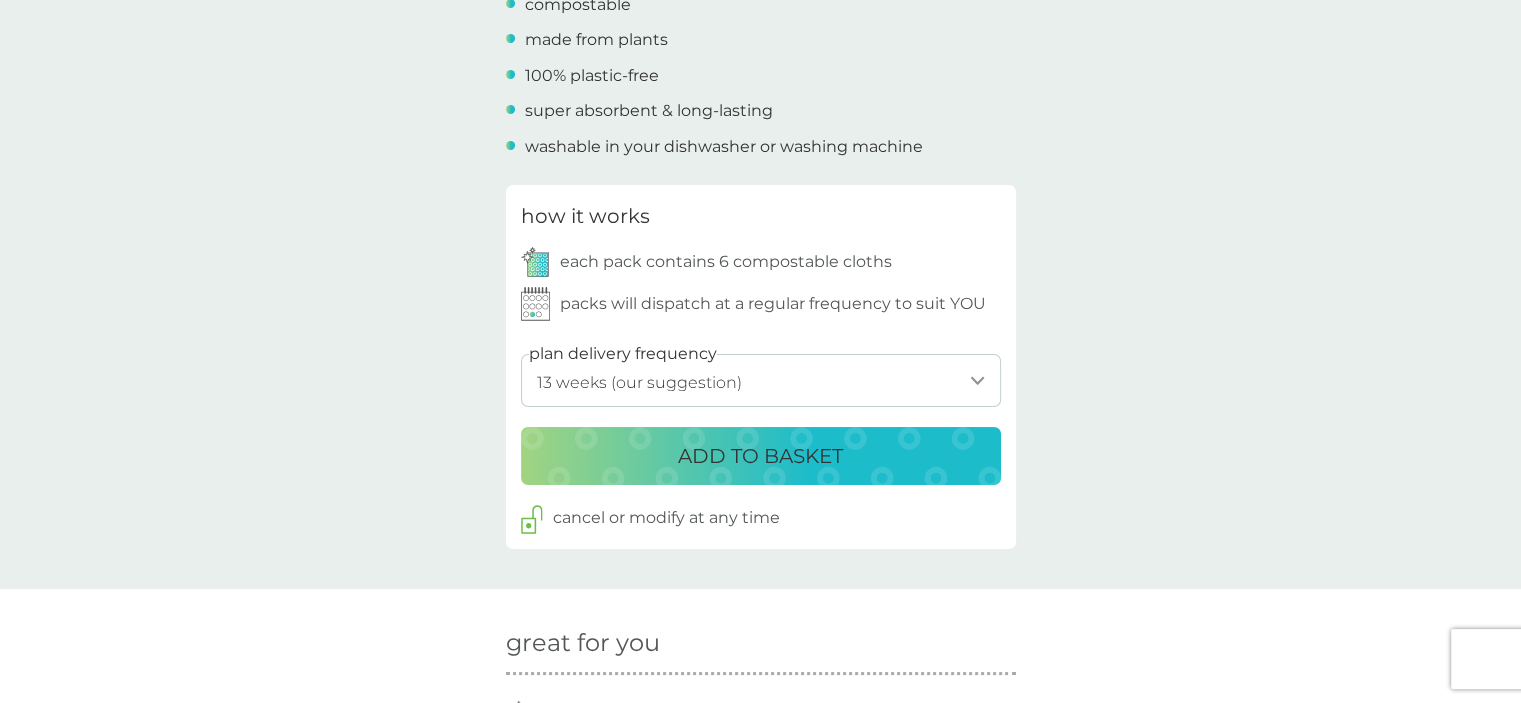 scroll, scrollTop: 779, scrollLeft: 0, axis: vertical 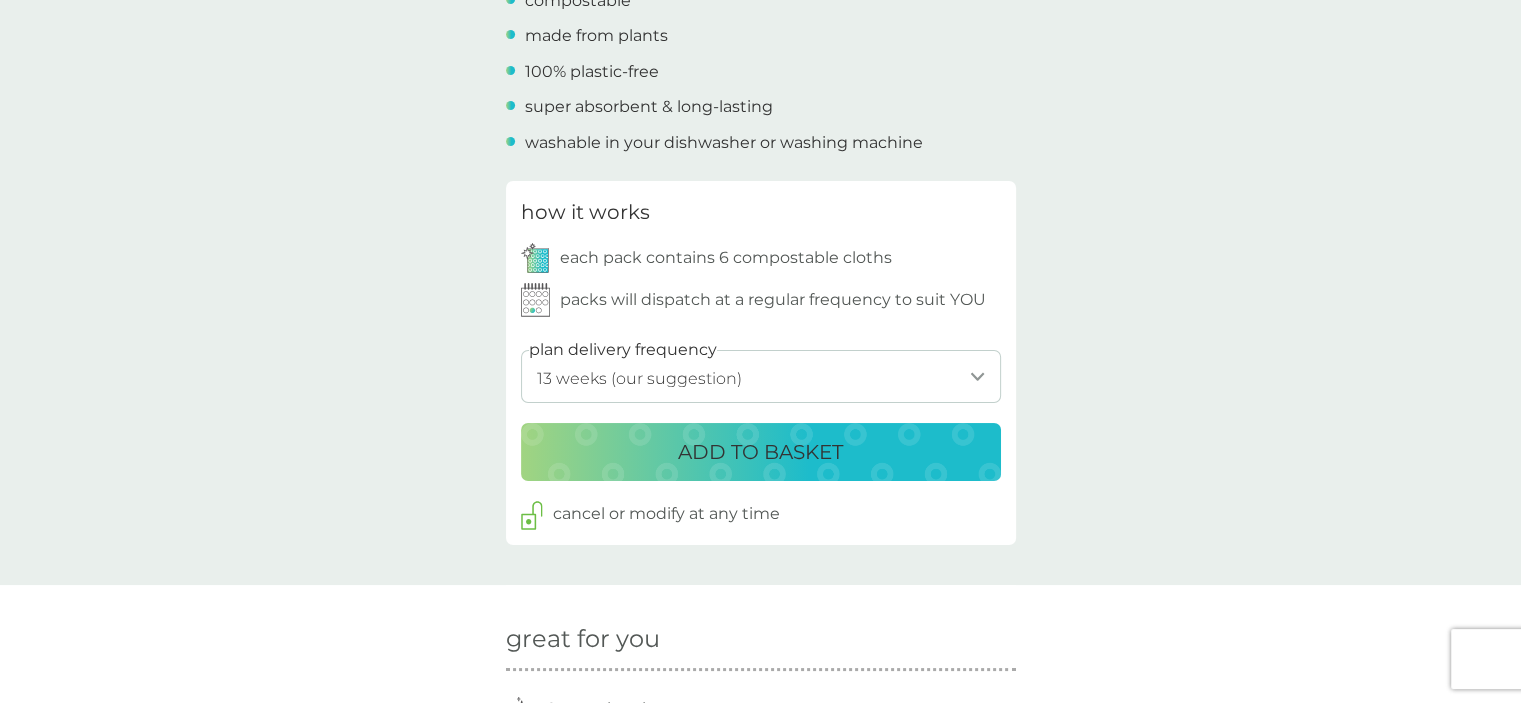 click on "1 week  2 weeks  3 weeks  4 weeks  5 weeks  6 weeks  7 weeks  8 weeks  9 weeks  10 weeks  11 weeks  12 weeks  13 weeks (our suggestion) 14 weeks  15 weeks  16 weeks  17 weeks  18 weeks  19 weeks  20 weeks  21 weeks  22 weeks  23 weeks  24 weeks  25 weeks  26 weeks  27 weeks  28 weeks  29 weeks  30 weeks" at bounding box center [761, 376] 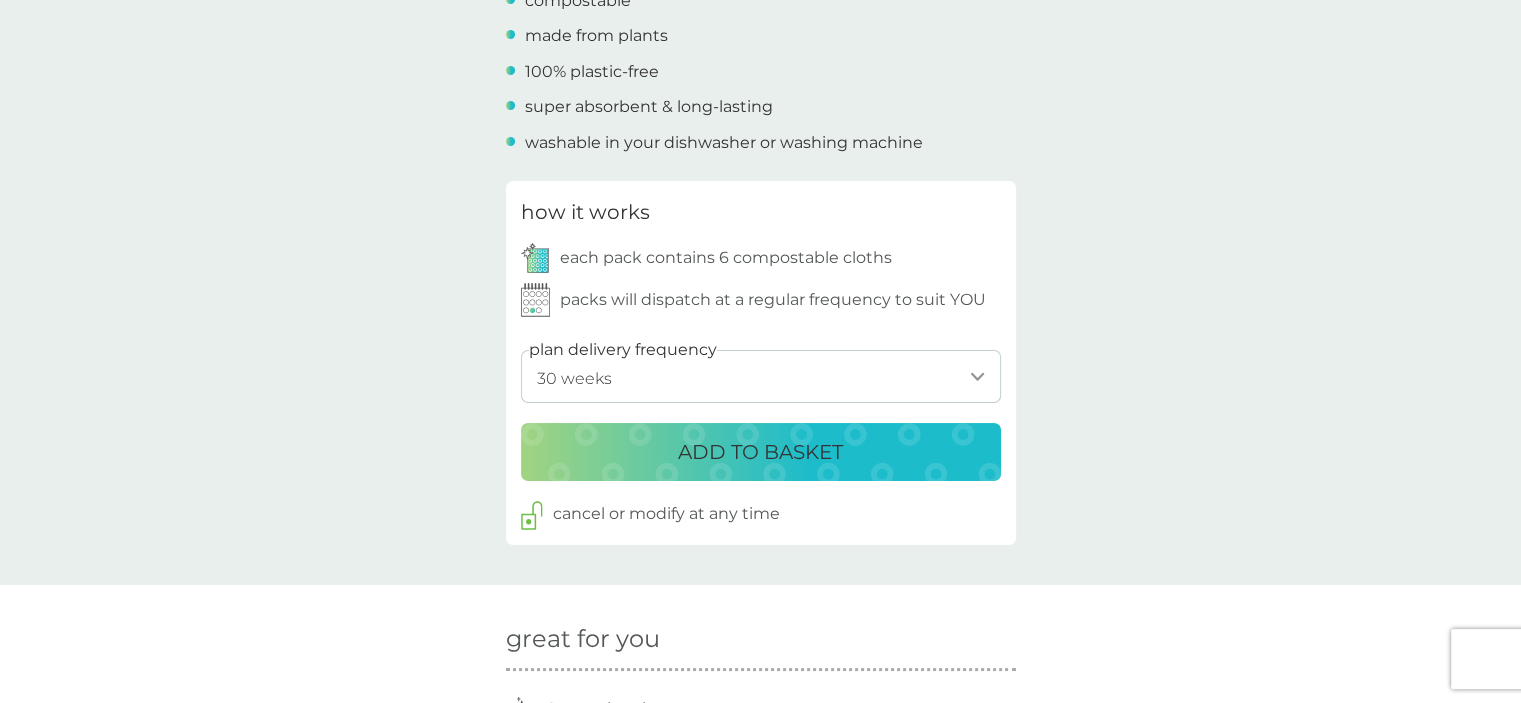click on "1 week  2 weeks  3 weeks  4 weeks  5 weeks  6 weeks  7 weeks  8 weeks  9 weeks  10 weeks  11 weeks  12 weeks  13 weeks (our suggestion) 14 weeks  15 weeks  16 weeks  17 weeks  18 weeks  19 weeks  20 weeks  21 weeks  22 weeks  23 weeks  24 weeks  25 weeks  26 weeks  27 weeks  28 weeks  29 weeks  30 weeks" at bounding box center (761, 376) 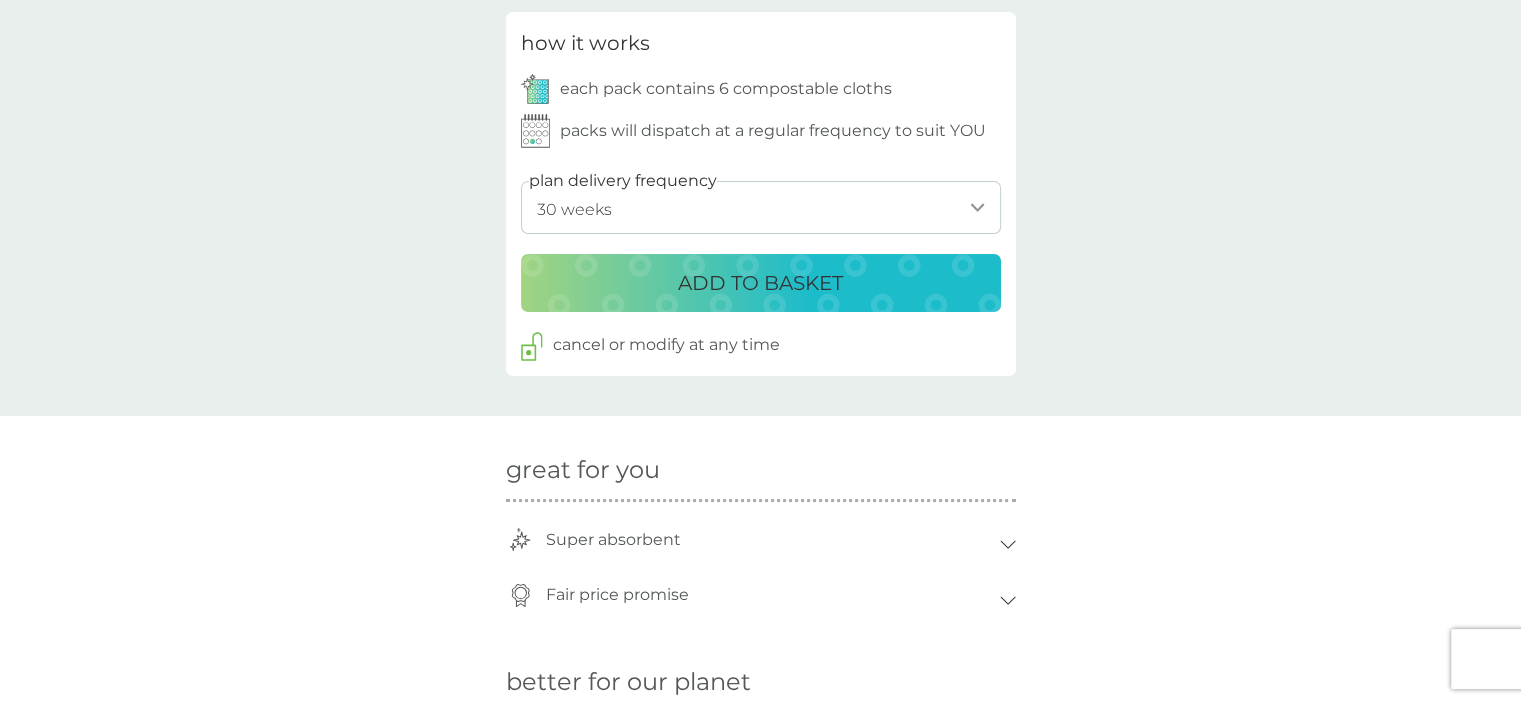 scroll, scrollTop: 950, scrollLeft: 0, axis: vertical 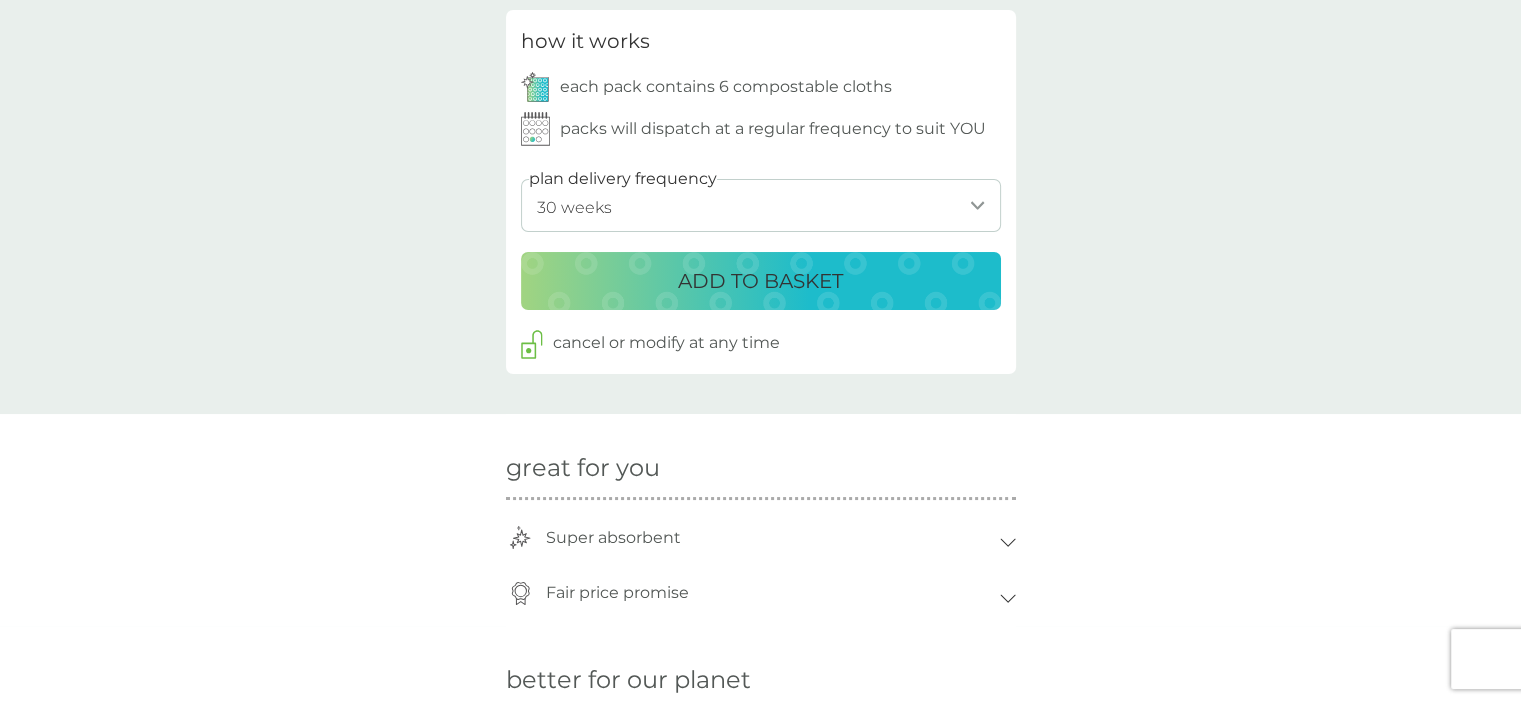 click on "ADD TO BASKET" at bounding box center [760, 281] 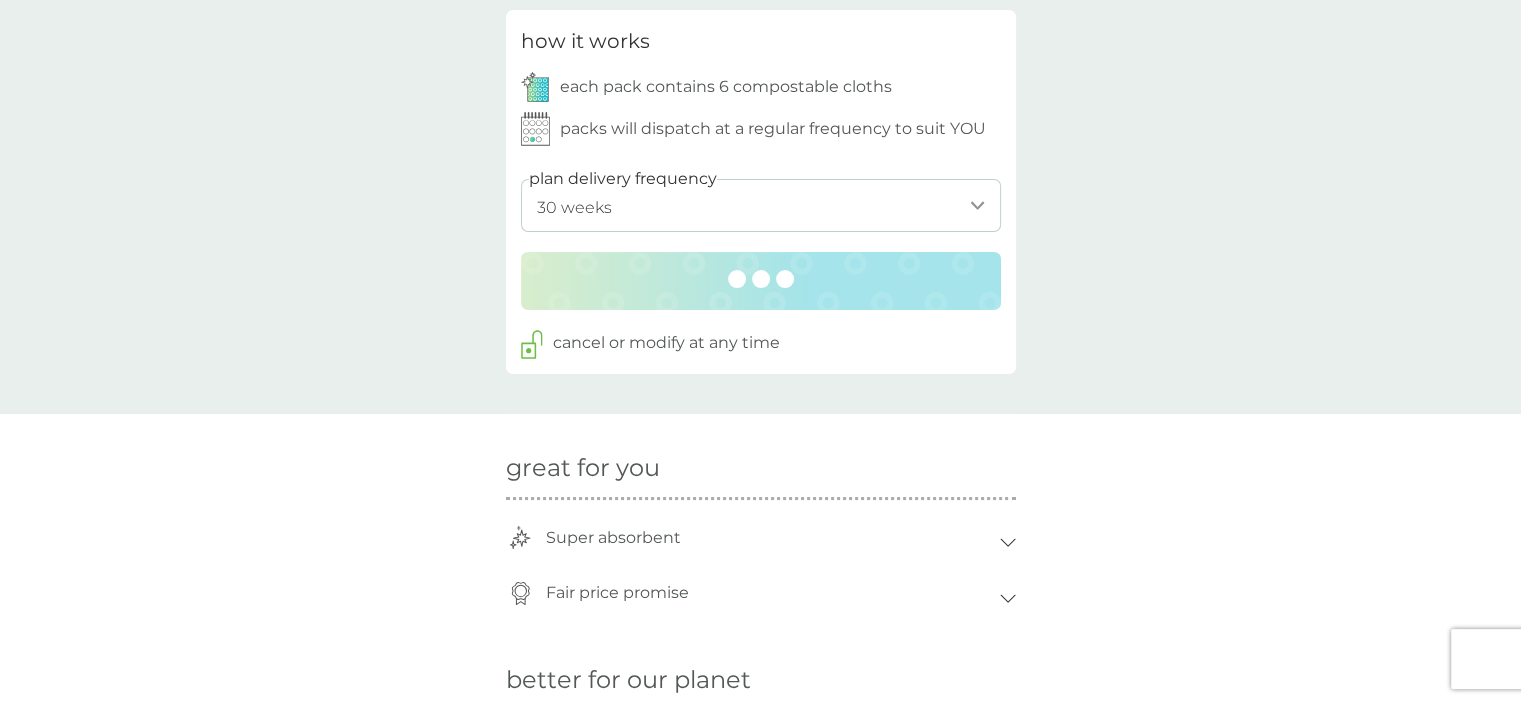 click on "how it works each pack contains 6 compostable cloths packs will dispatch at a regular frequency to suit YOU plan delivery frequency 1 week  2 weeks  3 weeks  4 weeks  5 weeks  6 weeks  7 weeks  8 weeks  9 weeks  10 weeks  11 weeks  12 weeks  13 weeks (our suggestion) 14 weeks  15 weeks  16 weeks  17 weeks  18 weeks  19 weeks  20 weeks  21 weeks  22 weeks  23 weeks  24 weeks  25 weeks  26 weeks  27 weeks  28 weeks  29 weeks  30 weeks  cancel or modify at any time" at bounding box center [761, 192] 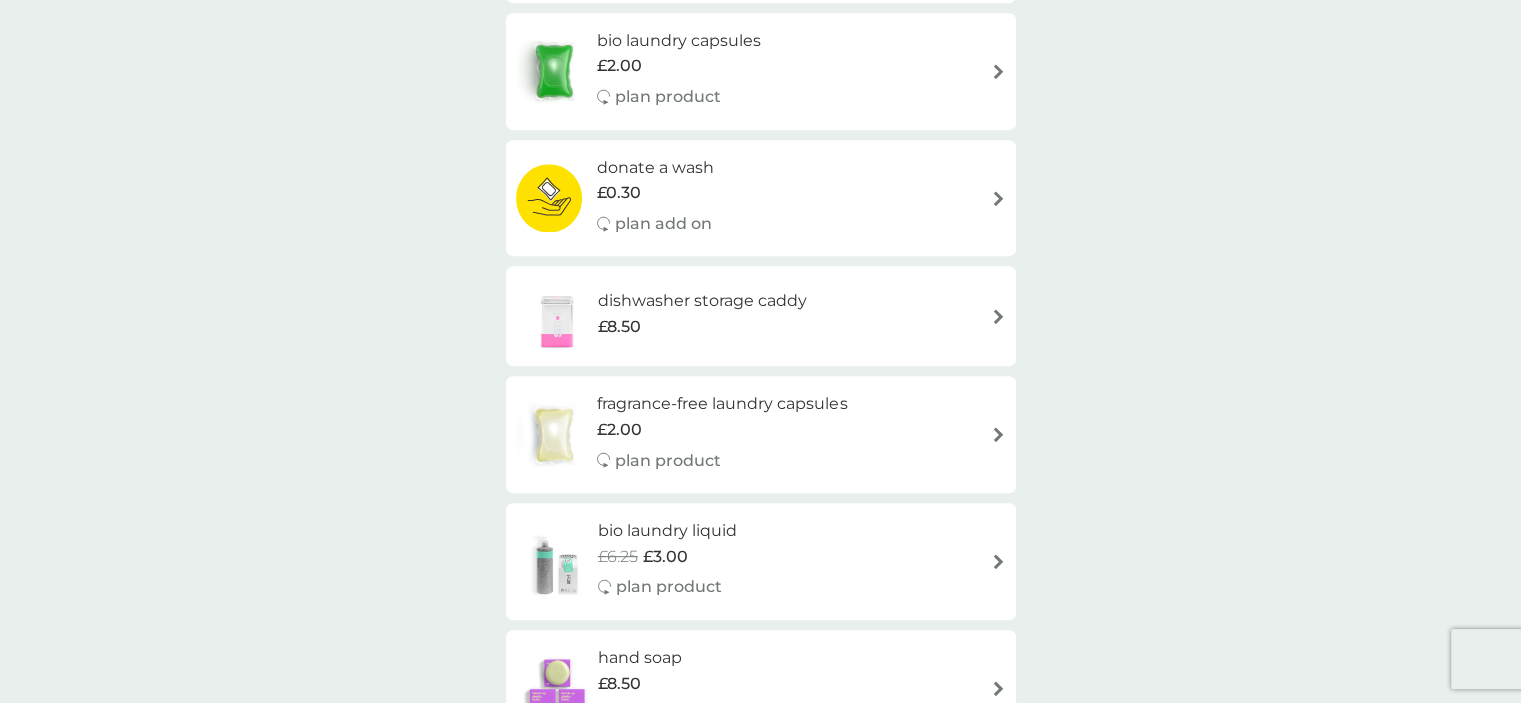 scroll, scrollTop: 0, scrollLeft: 0, axis: both 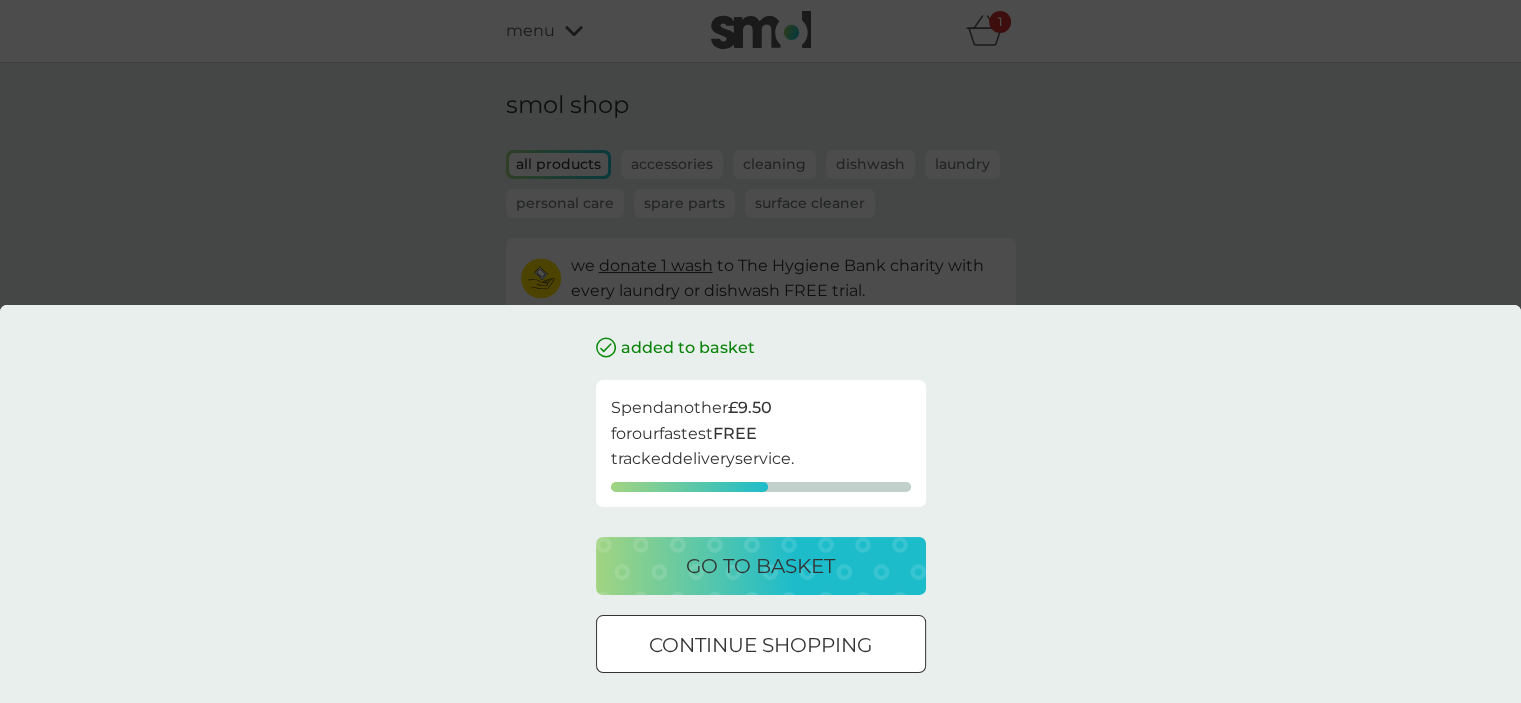 click on "continue shopping" at bounding box center (760, 645) 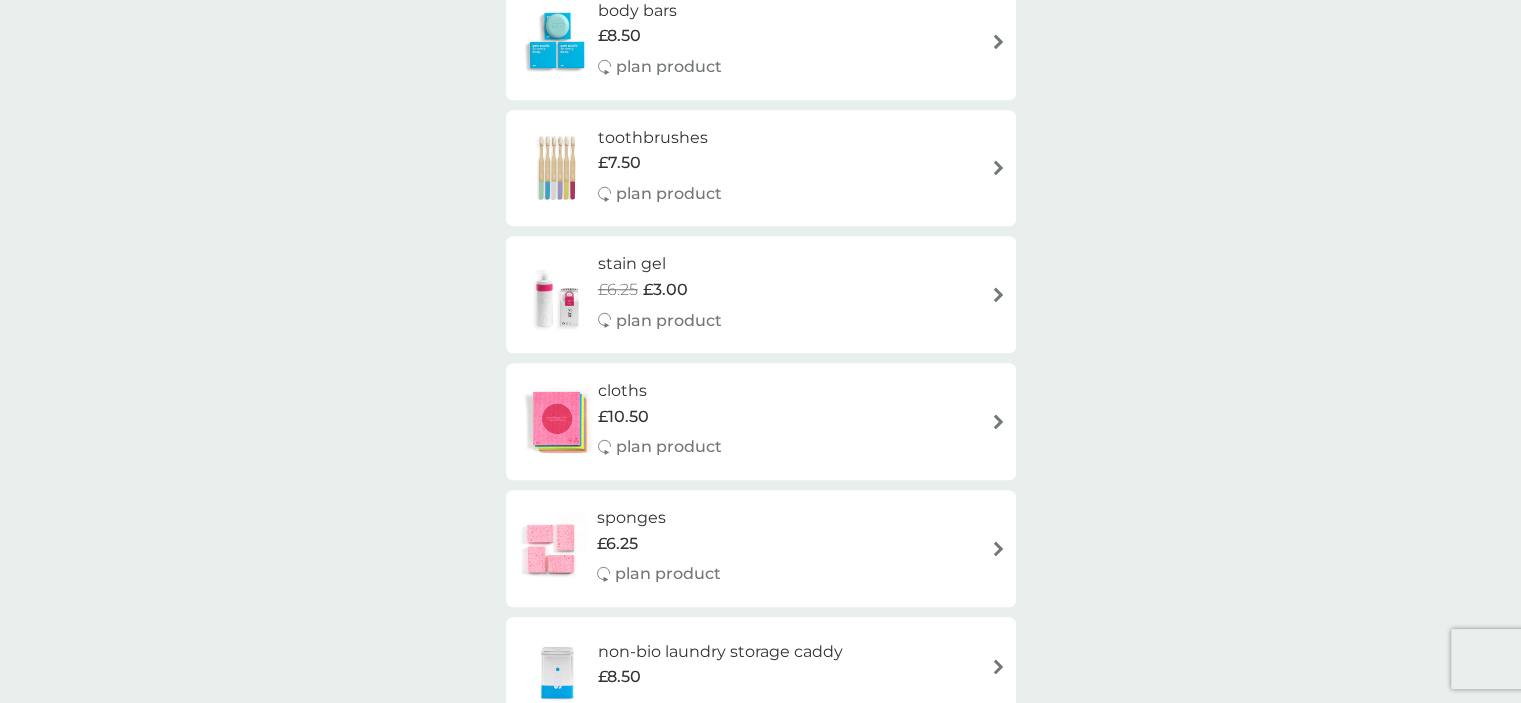 scroll, scrollTop: 1799, scrollLeft: 0, axis: vertical 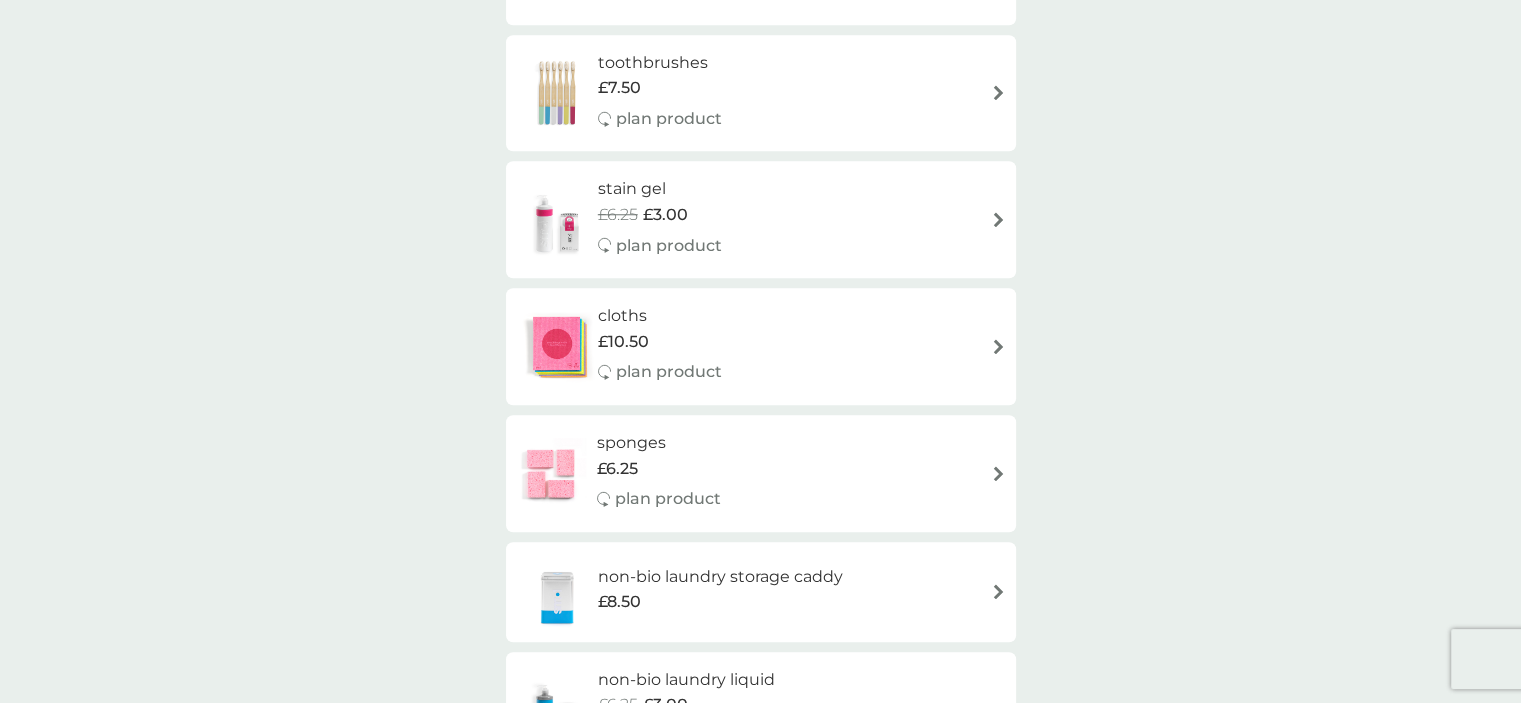 click on "sponges £6.25 plan product" at bounding box center (761, 473) 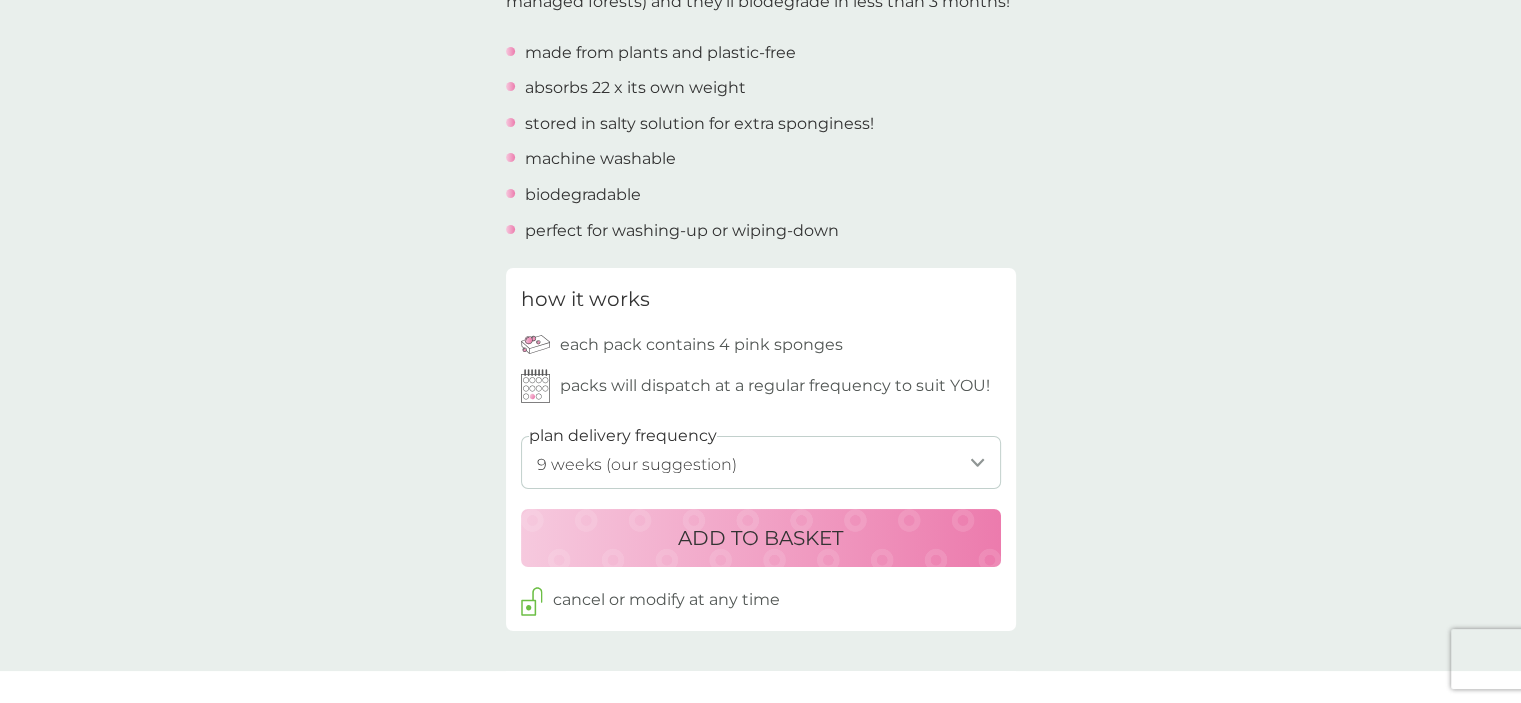 scroll, scrollTop: 731, scrollLeft: 0, axis: vertical 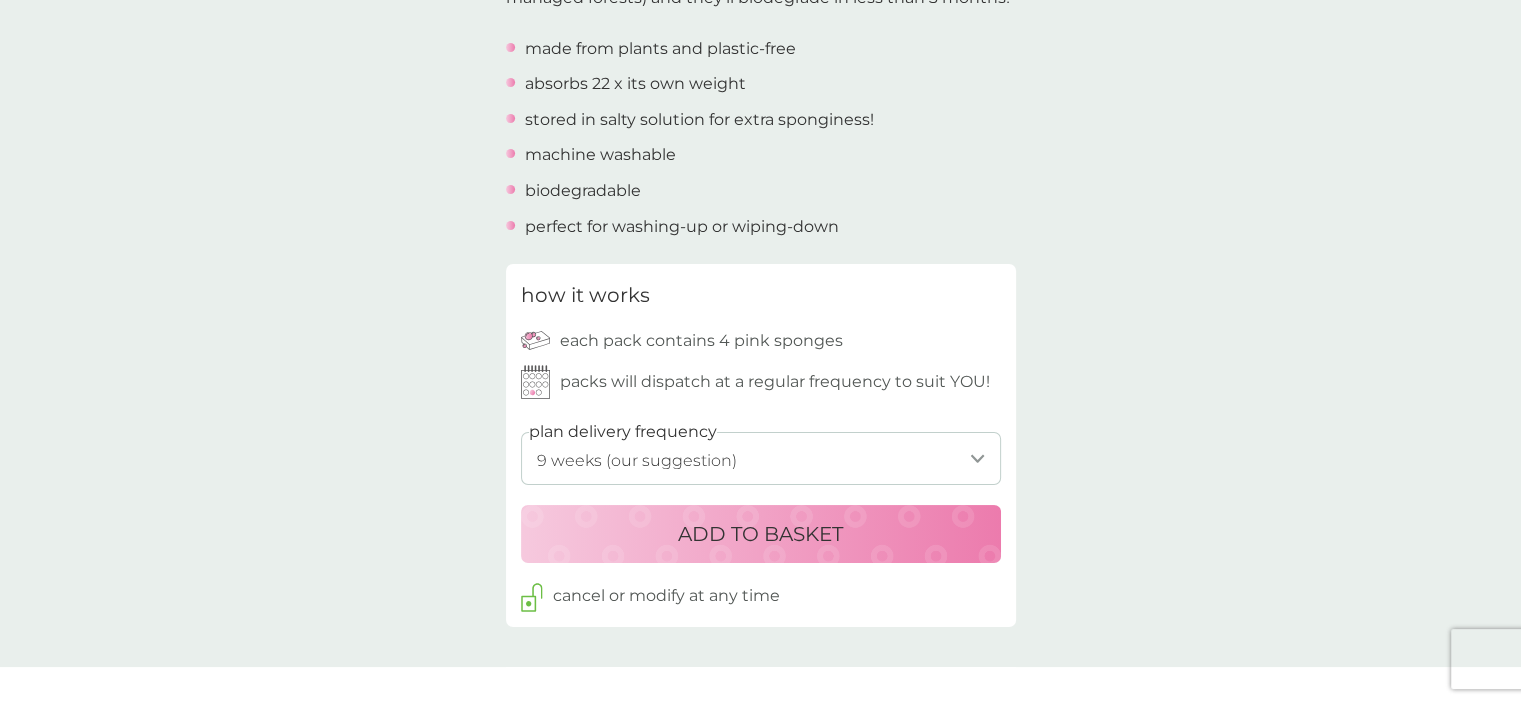 click on "1 week  2 weeks  3 weeks  4 weeks  5 weeks  6 weeks  7 weeks  8 weeks  9 weeks (our suggestion) 10 weeks  11 weeks  12 weeks  13 weeks  14 weeks  15 weeks  16 weeks  17 weeks  18 weeks  19 weeks  20 weeks  21 weeks  22 weeks  23 weeks  24 weeks  25 weeks  26 weeks  27 weeks  28 weeks  29 weeks  30 weeks" at bounding box center (761, 458) 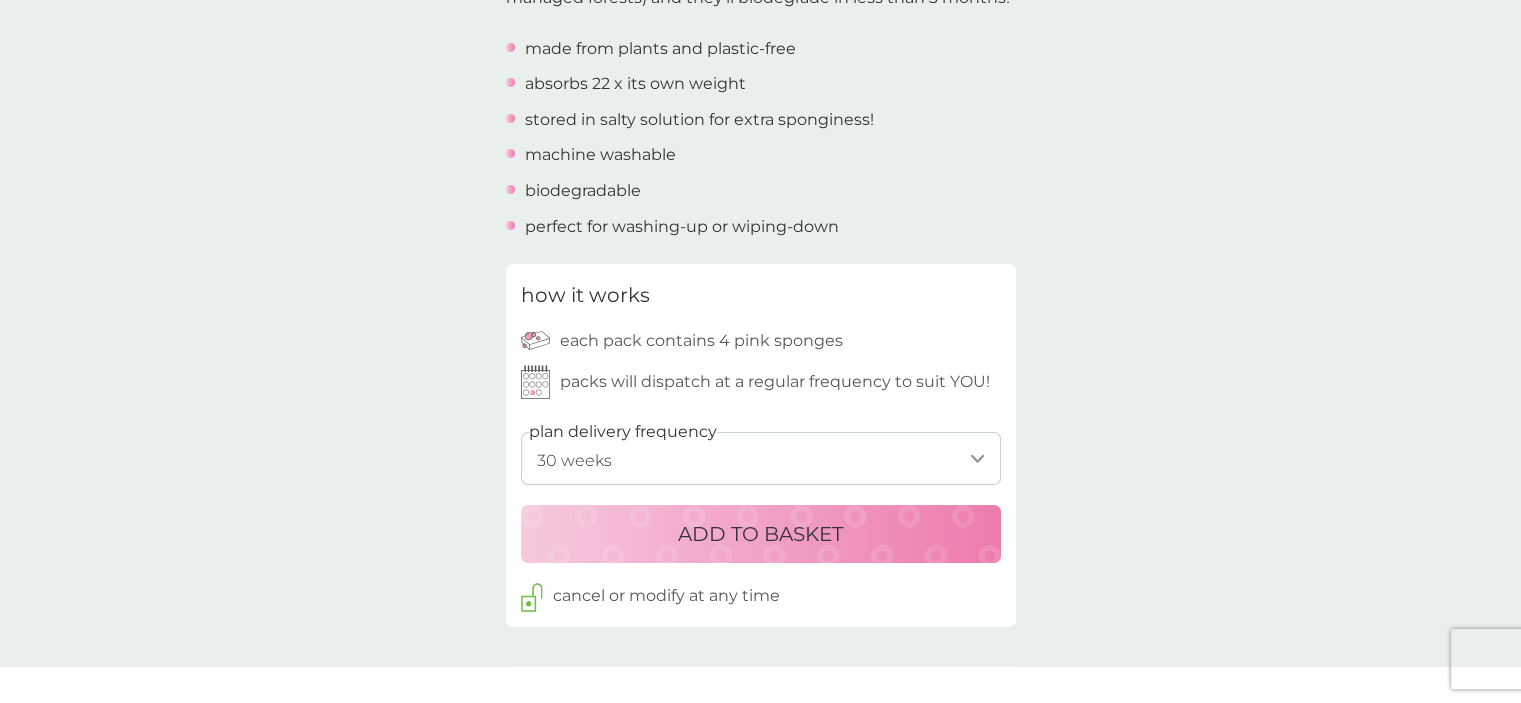 click on "1 week  2 weeks  3 weeks  4 weeks  5 weeks  6 weeks  7 weeks  8 weeks  9 weeks (our suggestion) 10 weeks  11 weeks  12 weeks  13 weeks  14 weeks  15 weeks  16 weeks  17 weeks  18 weeks  19 weeks  20 weeks  21 weeks  22 weeks  23 weeks  24 weeks  25 weeks  26 weeks  27 weeks  28 weeks  29 weeks  30 weeks" at bounding box center [761, 458] 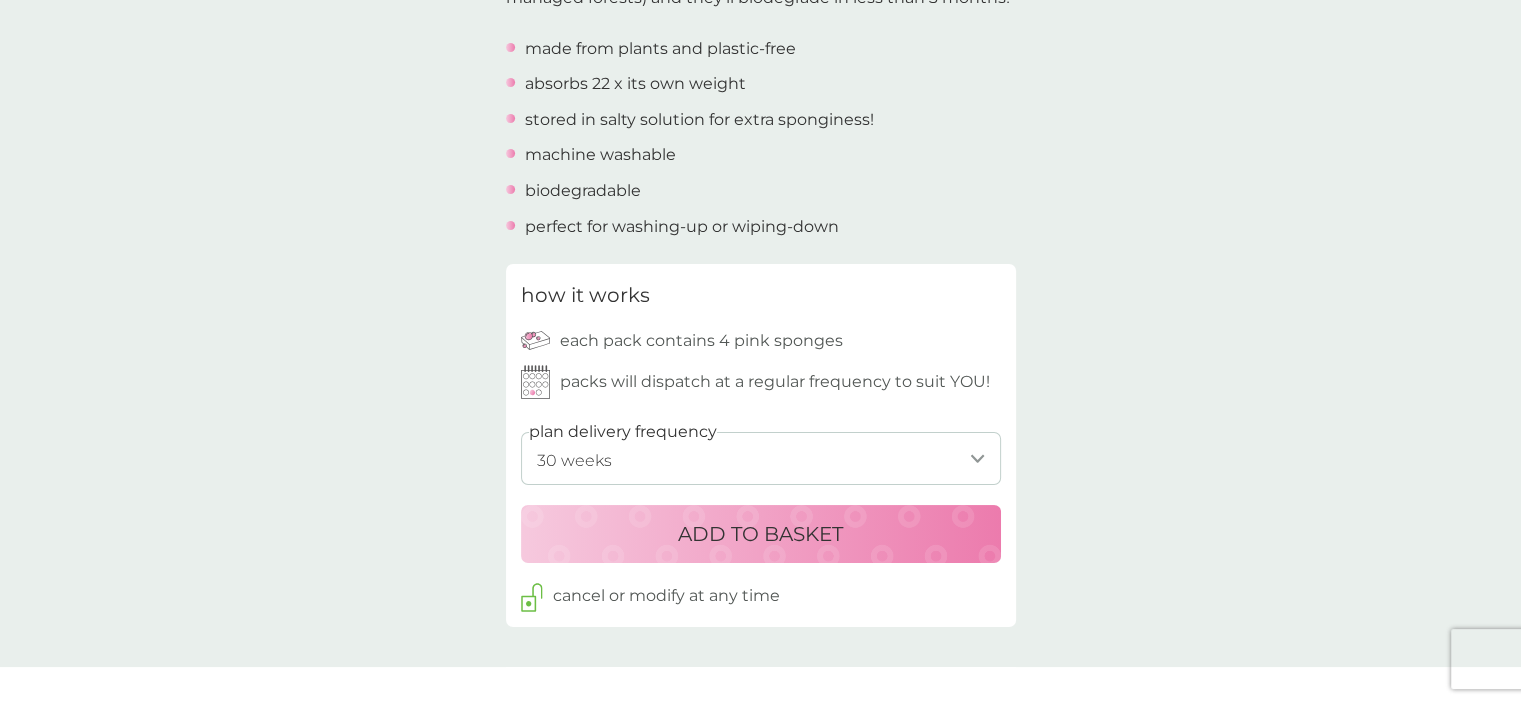 click on "ADD TO BASKET" at bounding box center [760, 534] 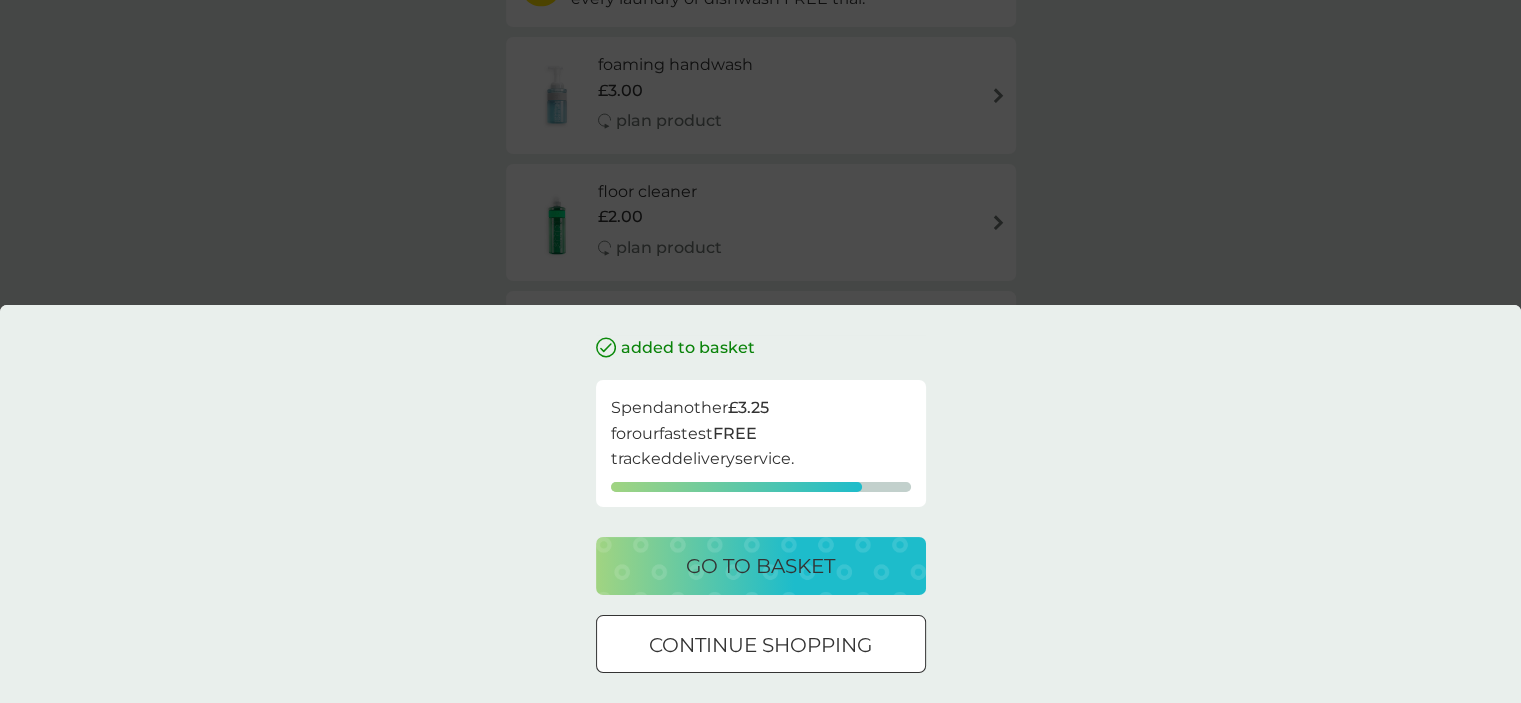 scroll, scrollTop: 300, scrollLeft: 0, axis: vertical 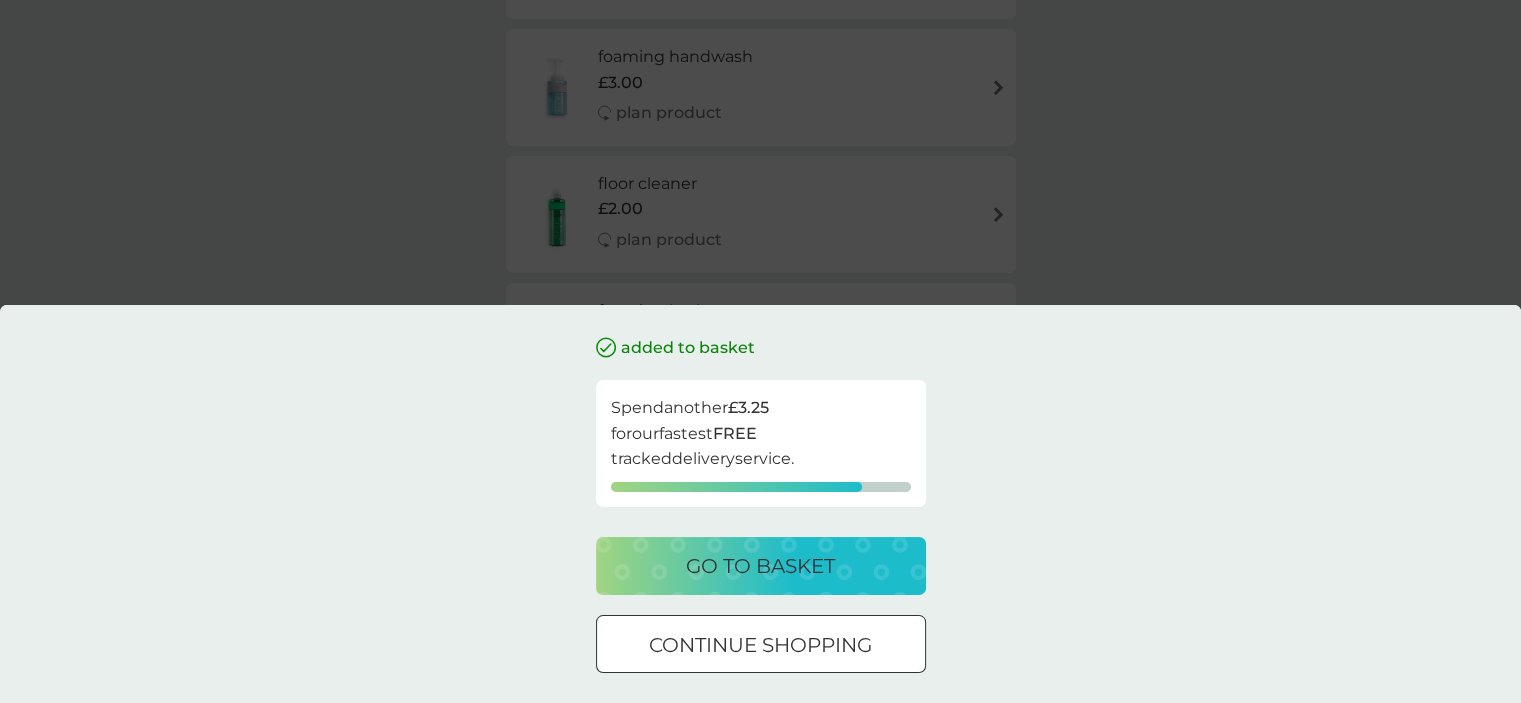 click on "continue shopping" at bounding box center (760, 645) 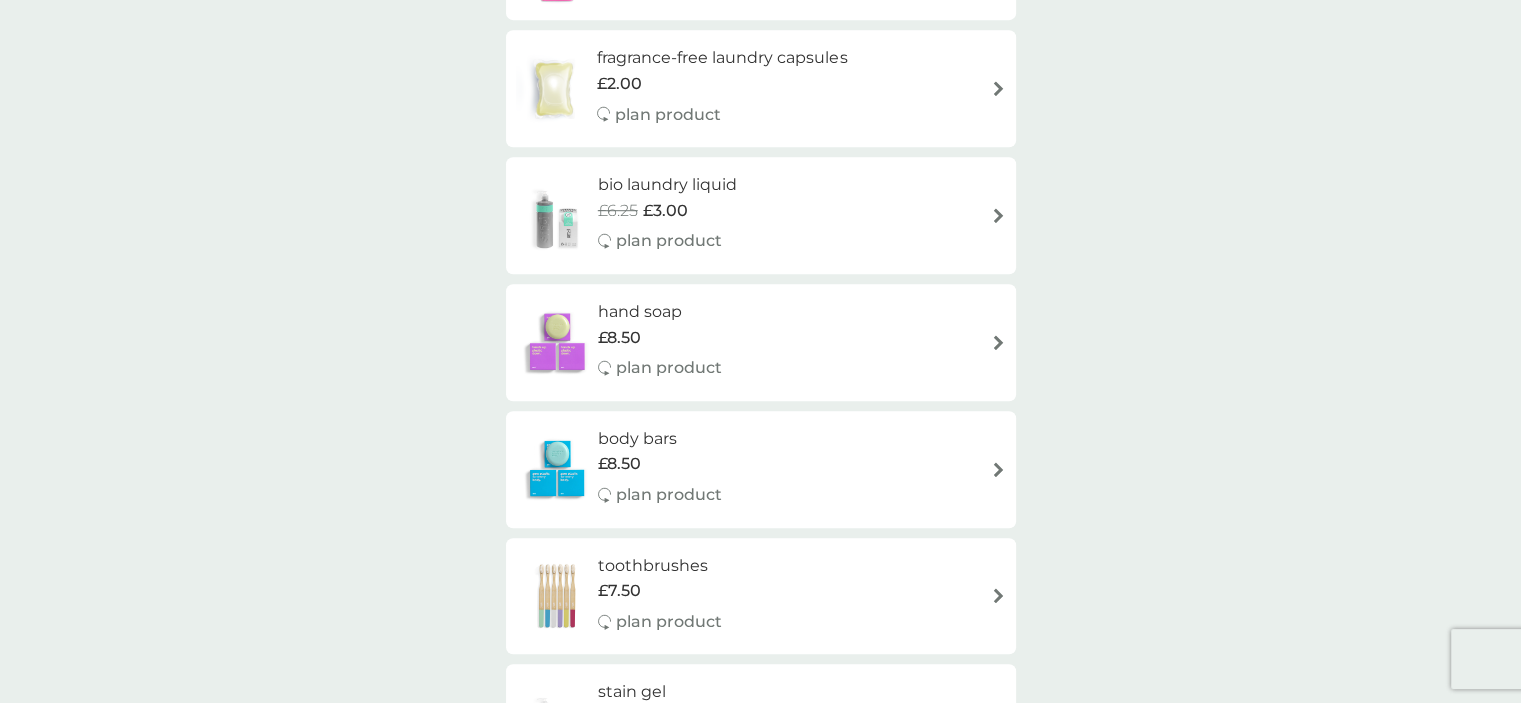 scroll, scrollTop: 1298, scrollLeft: 0, axis: vertical 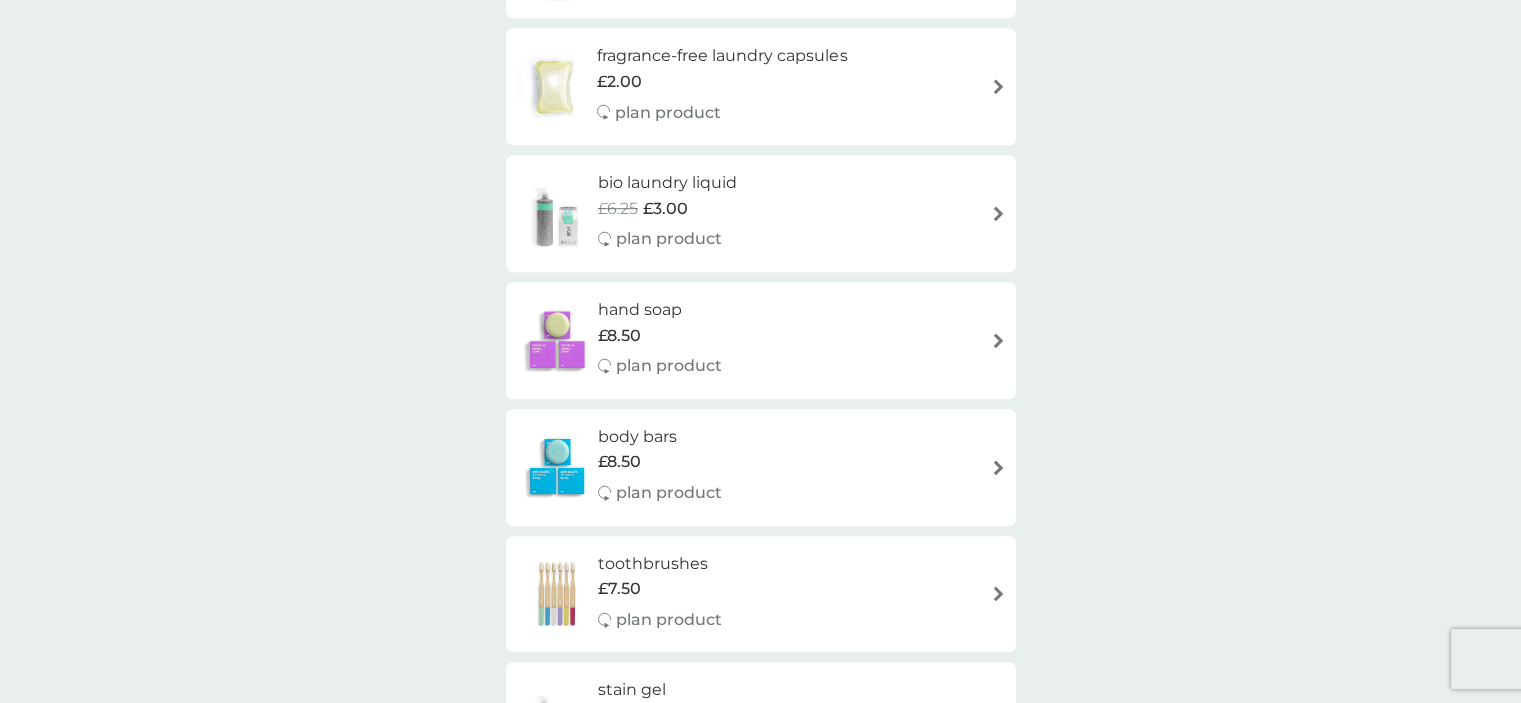 click on "body bars £8.50 plan product" at bounding box center (761, 467) 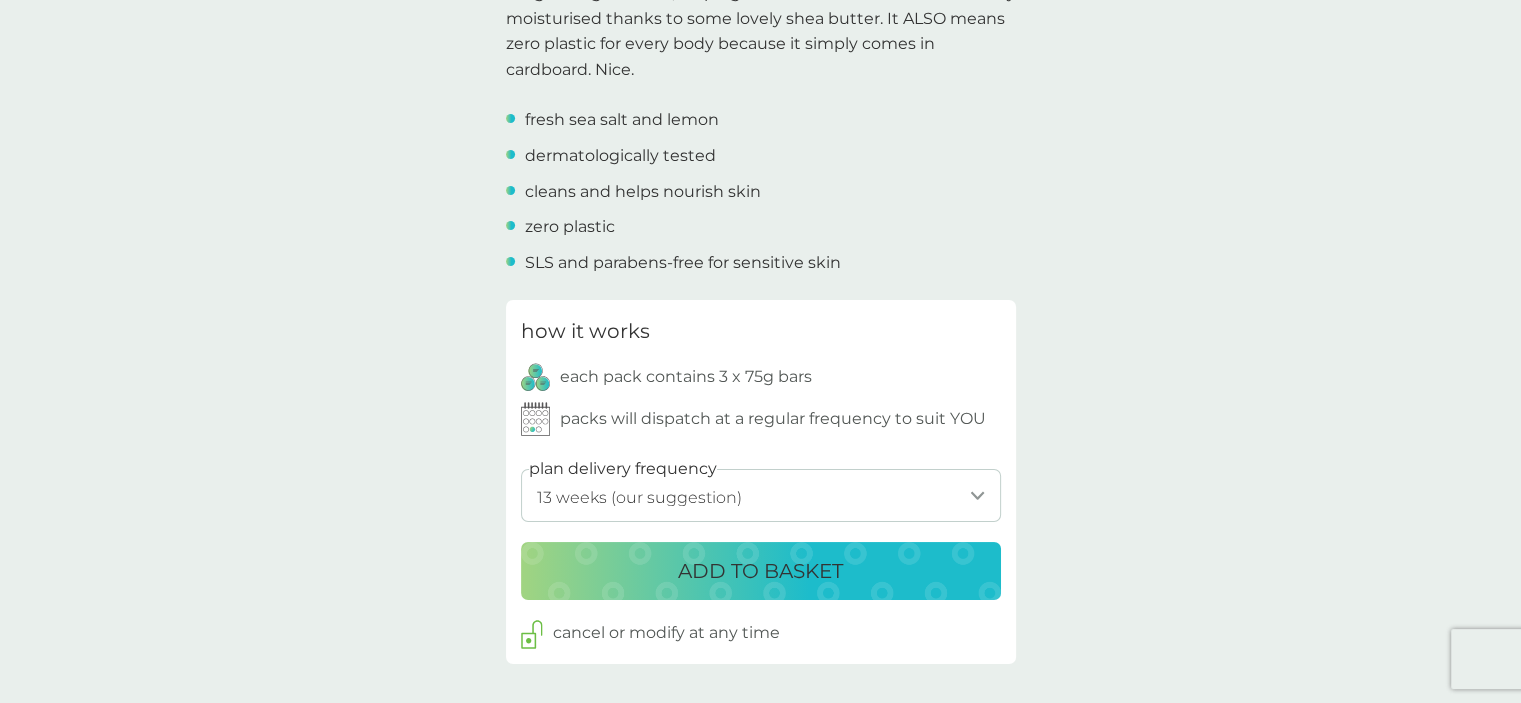 scroll, scrollTop: 788, scrollLeft: 0, axis: vertical 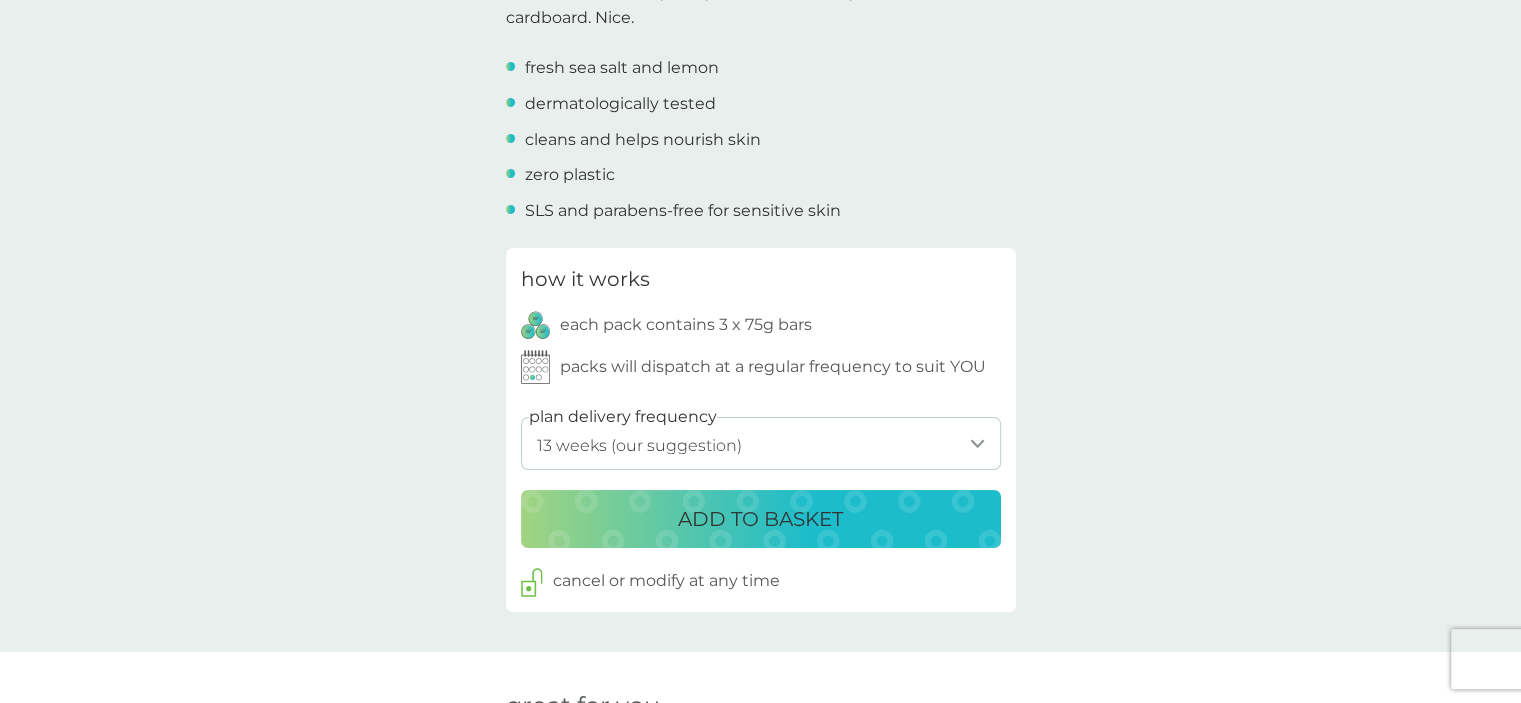 click on "1 week  2 weeks  3 weeks  4 weeks  5 weeks  6 weeks  7 weeks  8 weeks  9 weeks  10 weeks  11 weeks  12 weeks  13 weeks (our suggestion) 14 weeks  15 weeks  16 weeks  17 weeks  18 weeks  19 weeks  20 weeks  21 weeks  22 weeks  23 weeks  24 weeks  25 weeks  26 weeks" at bounding box center (761, 443) 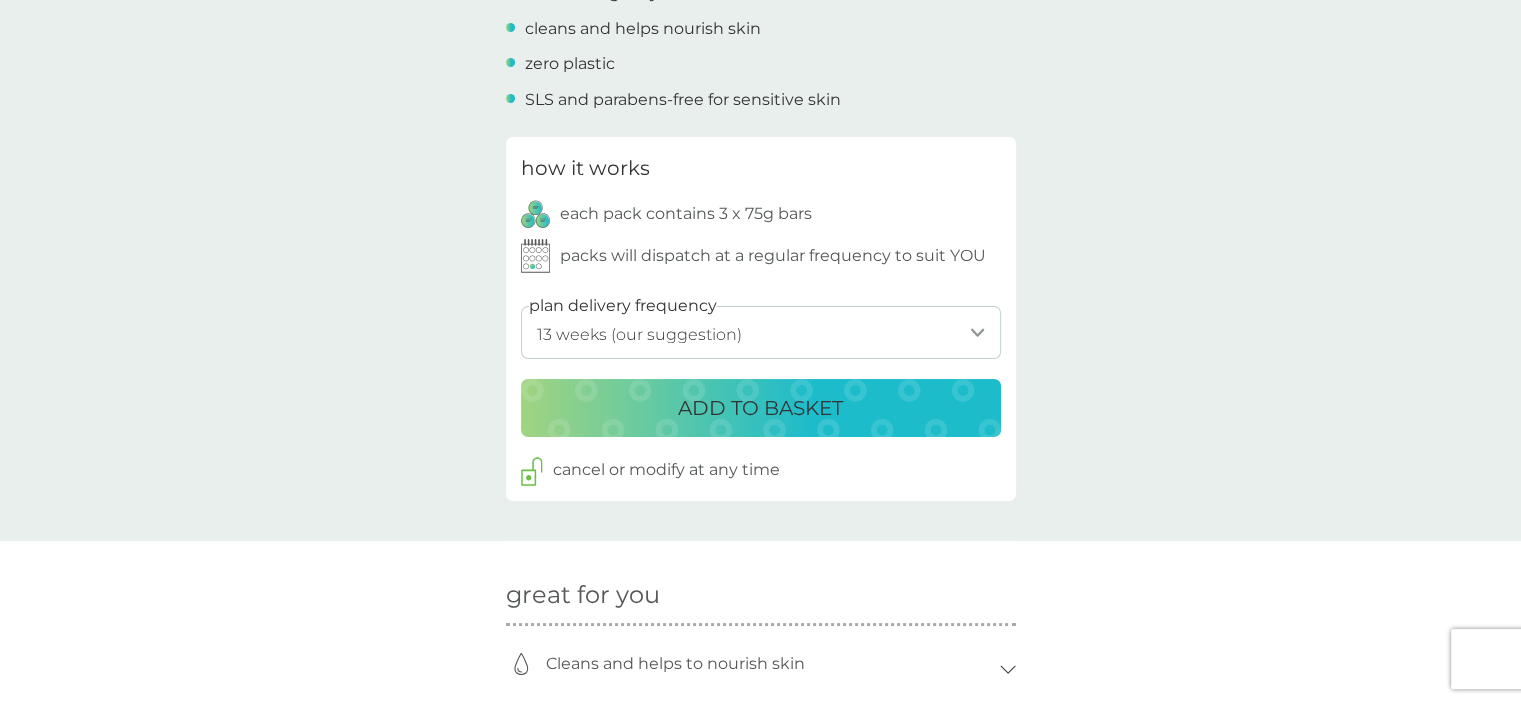 scroll, scrollTop: 903, scrollLeft: 0, axis: vertical 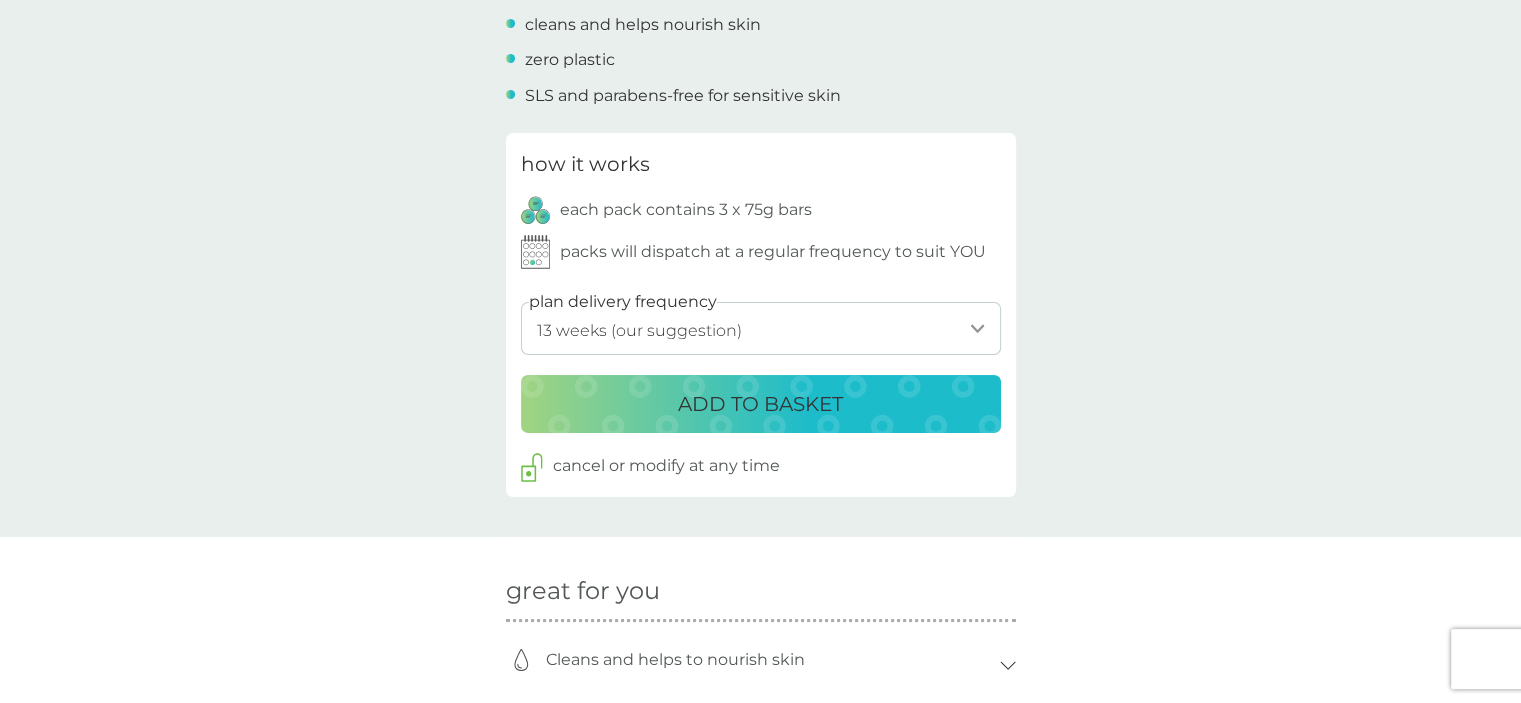 click on "1 week  2 weeks  3 weeks  4 weeks  5 weeks  6 weeks  7 weeks  8 weeks  9 weeks  10 weeks  11 weeks  12 weeks  13 weeks (our suggestion) 14 weeks  15 weeks  16 weeks  17 weeks  18 weeks  19 weeks  20 weeks  21 weeks  22 weeks  23 weeks  24 weeks  25 weeks  26 weeks" at bounding box center (761, 328) 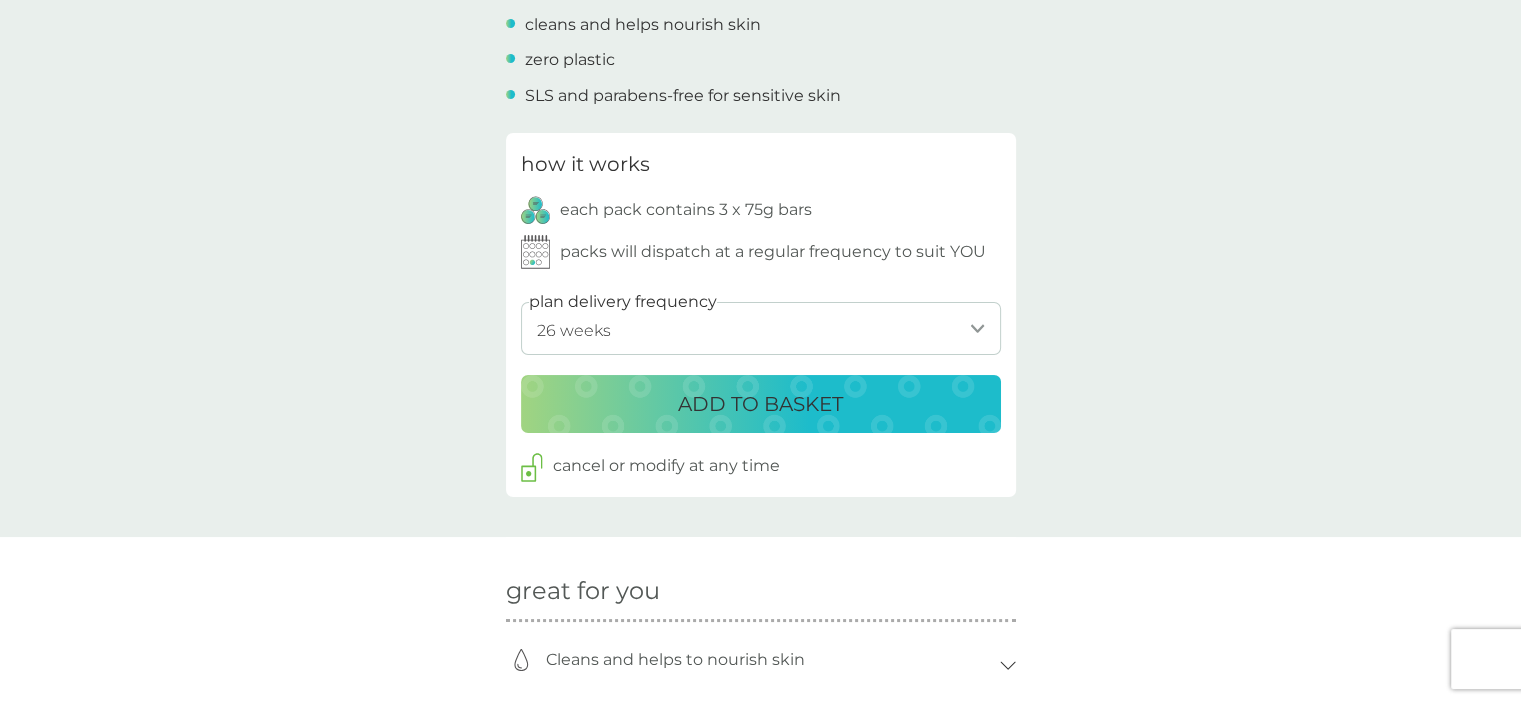 click on "1 week  2 weeks  3 weeks  4 weeks  5 weeks  6 weeks  7 weeks  8 weeks  9 weeks  10 weeks  11 weeks  12 weeks  13 weeks (our suggestion) 14 weeks  15 weeks  16 weeks  17 weeks  18 weeks  19 weeks  20 weeks  21 weeks  22 weeks  23 weeks  24 weeks  25 weeks  26 weeks" at bounding box center [761, 328] 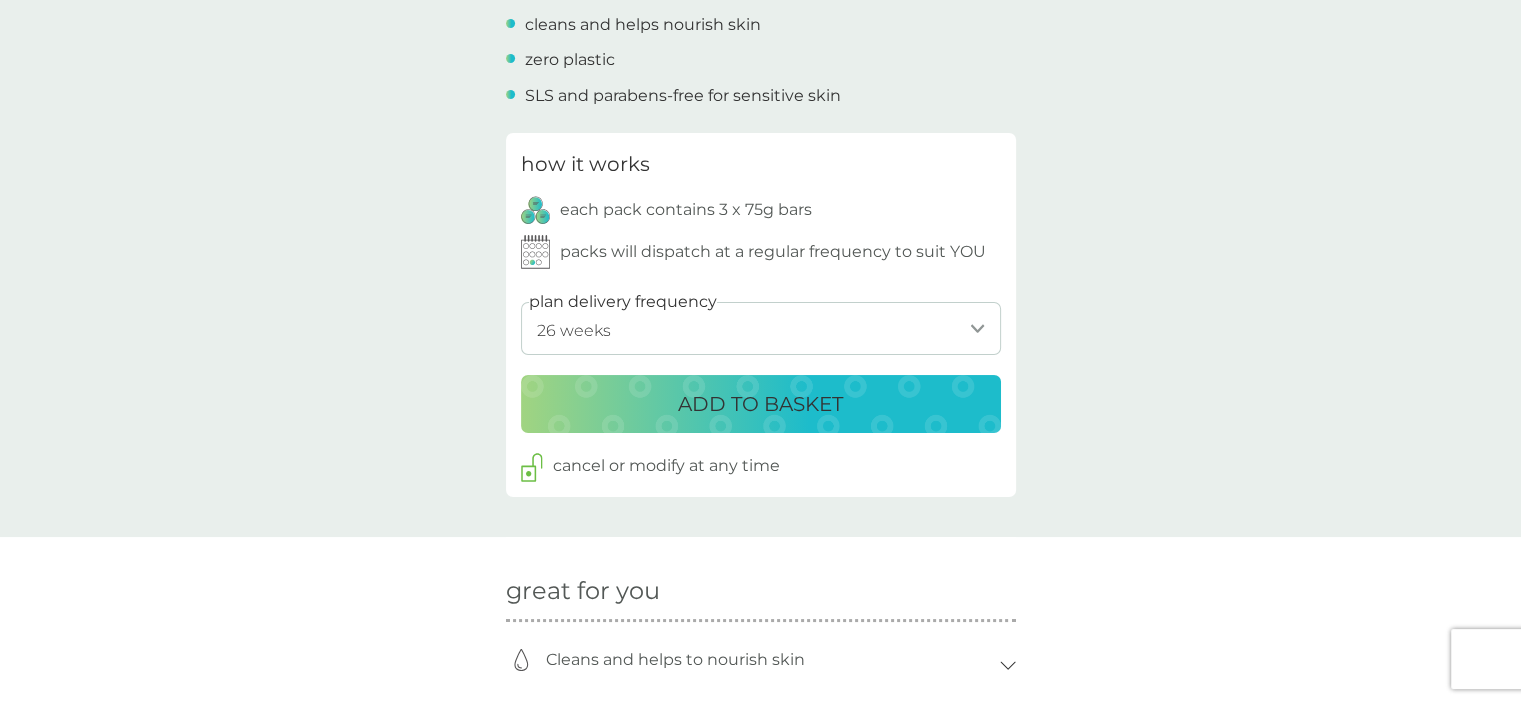 click on "ADD TO BASKET" at bounding box center [760, 404] 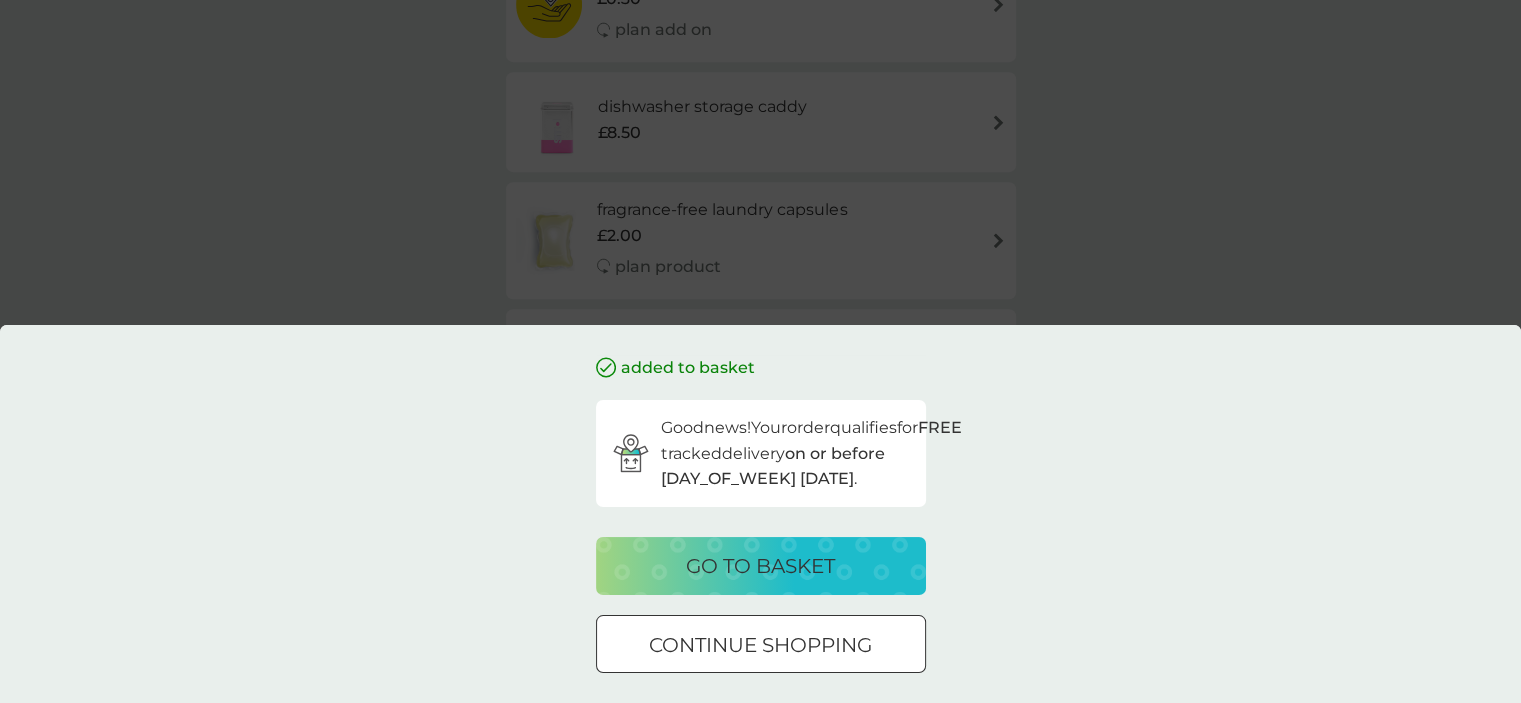 scroll, scrollTop: 1164, scrollLeft: 0, axis: vertical 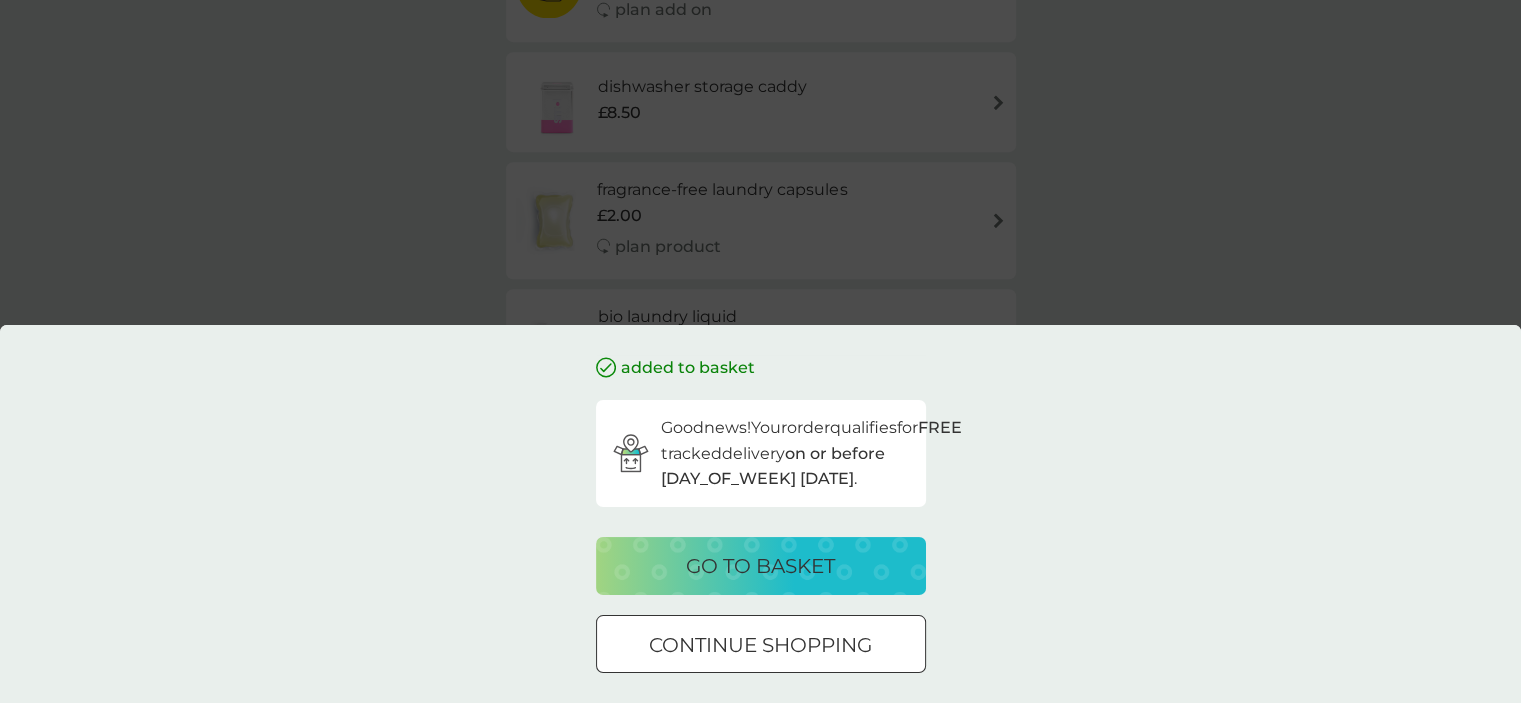 click at bounding box center (760, 643) 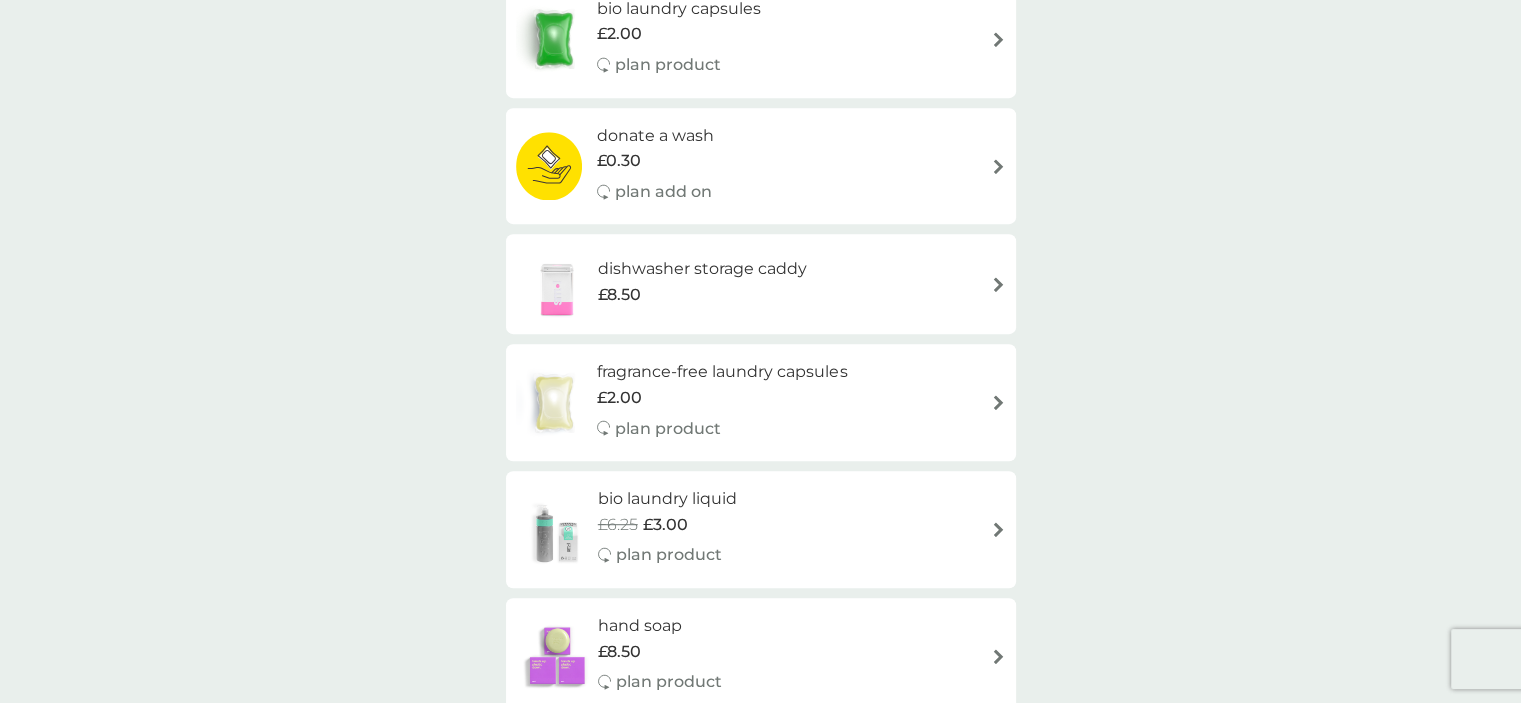 scroll, scrollTop: 0, scrollLeft: 0, axis: both 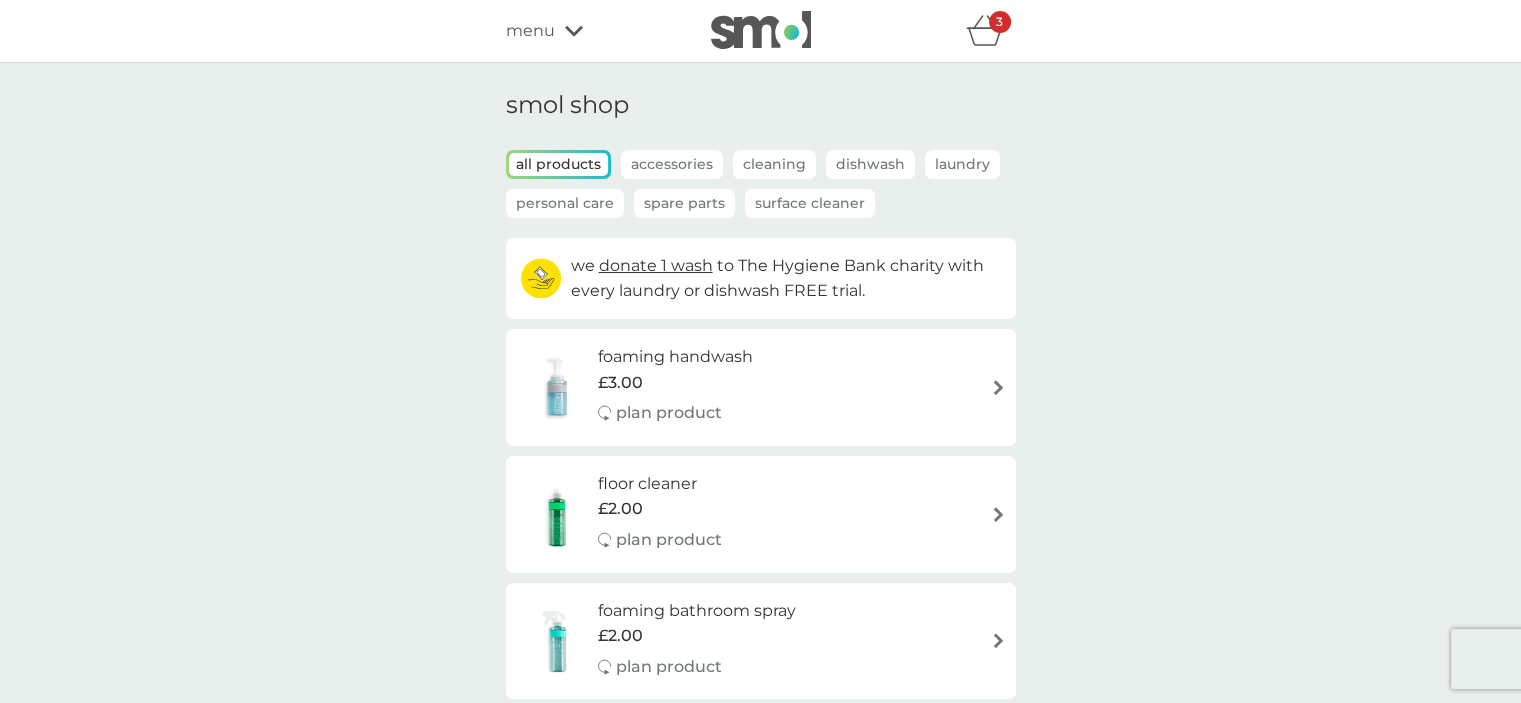 click 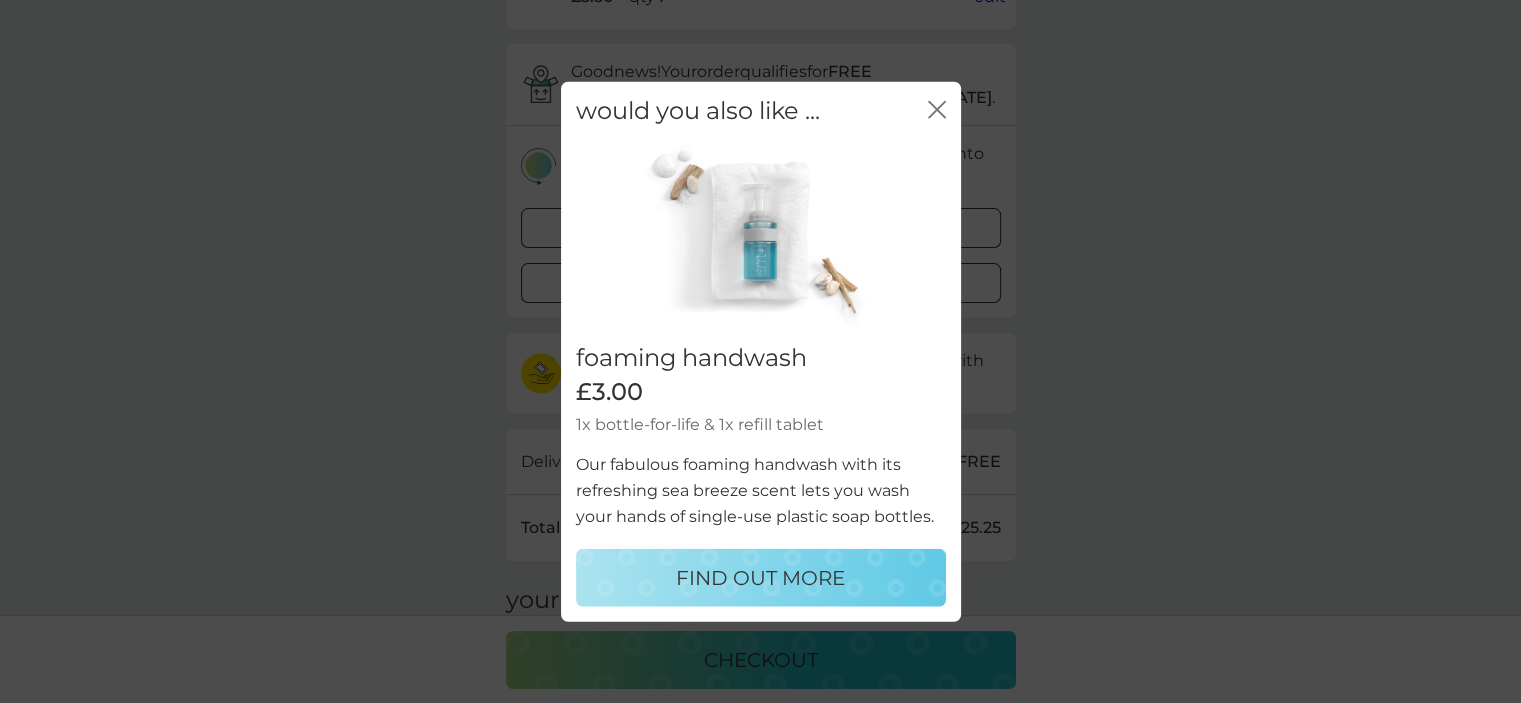scroll, scrollTop: 456, scrollLeft: 0, axis: vertical 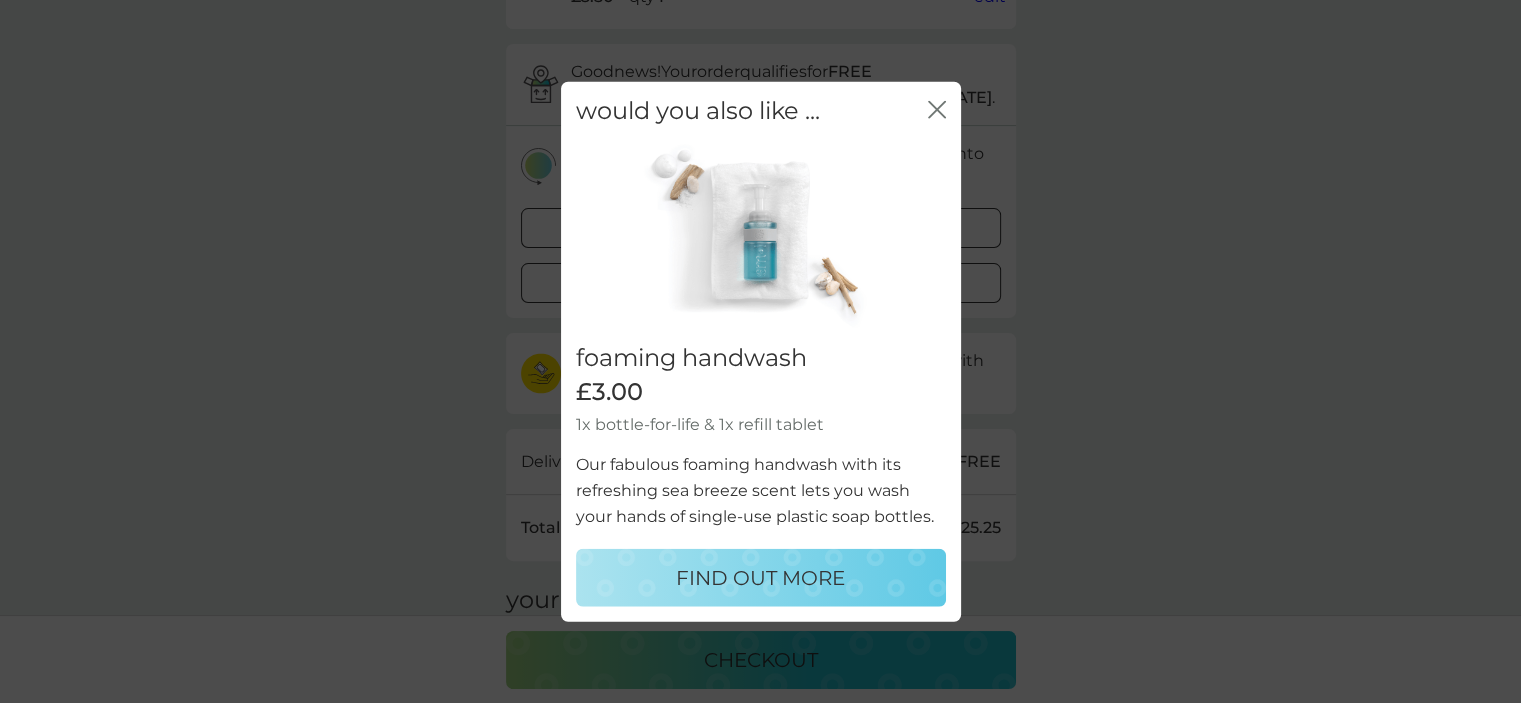 click on "close" 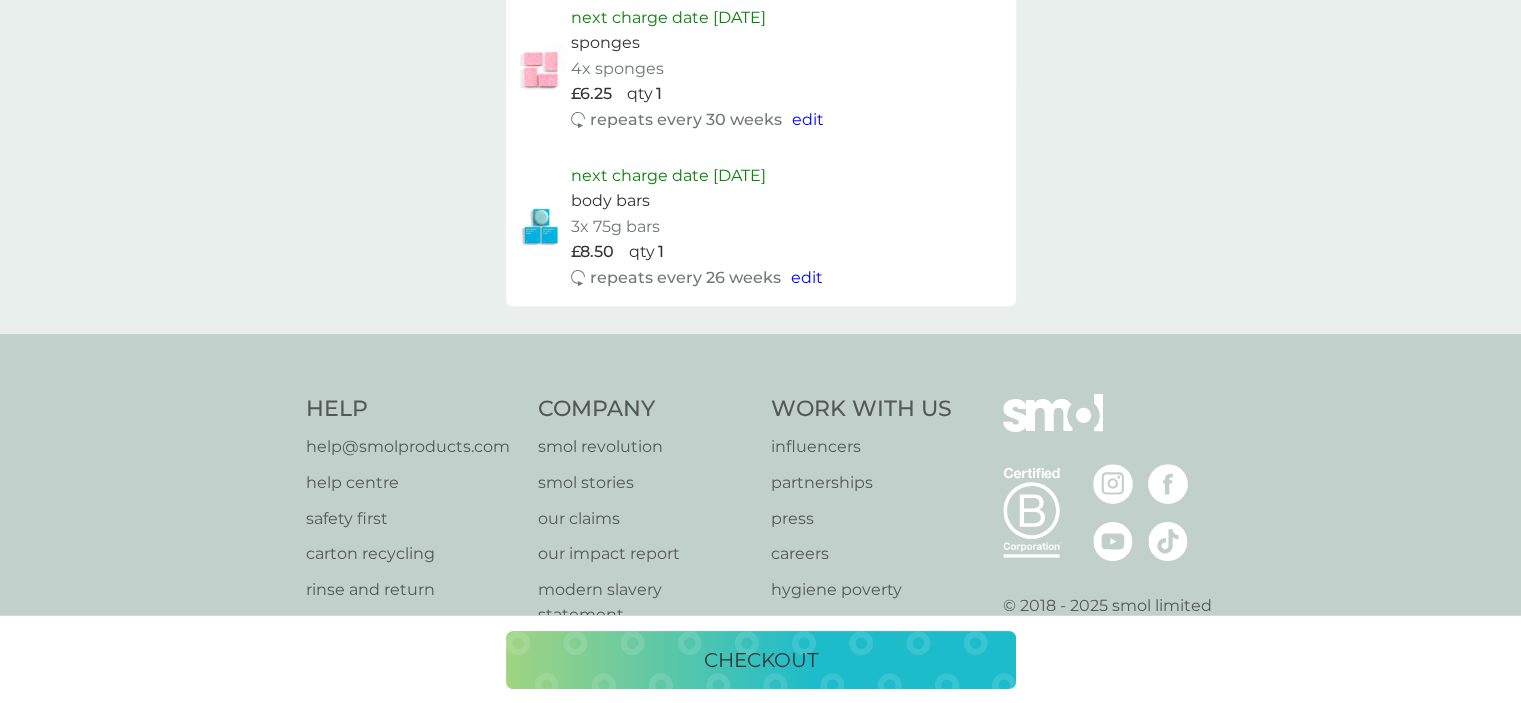 scroll, scrollTop: 1256, scrollLeft: 0, axis: vertical 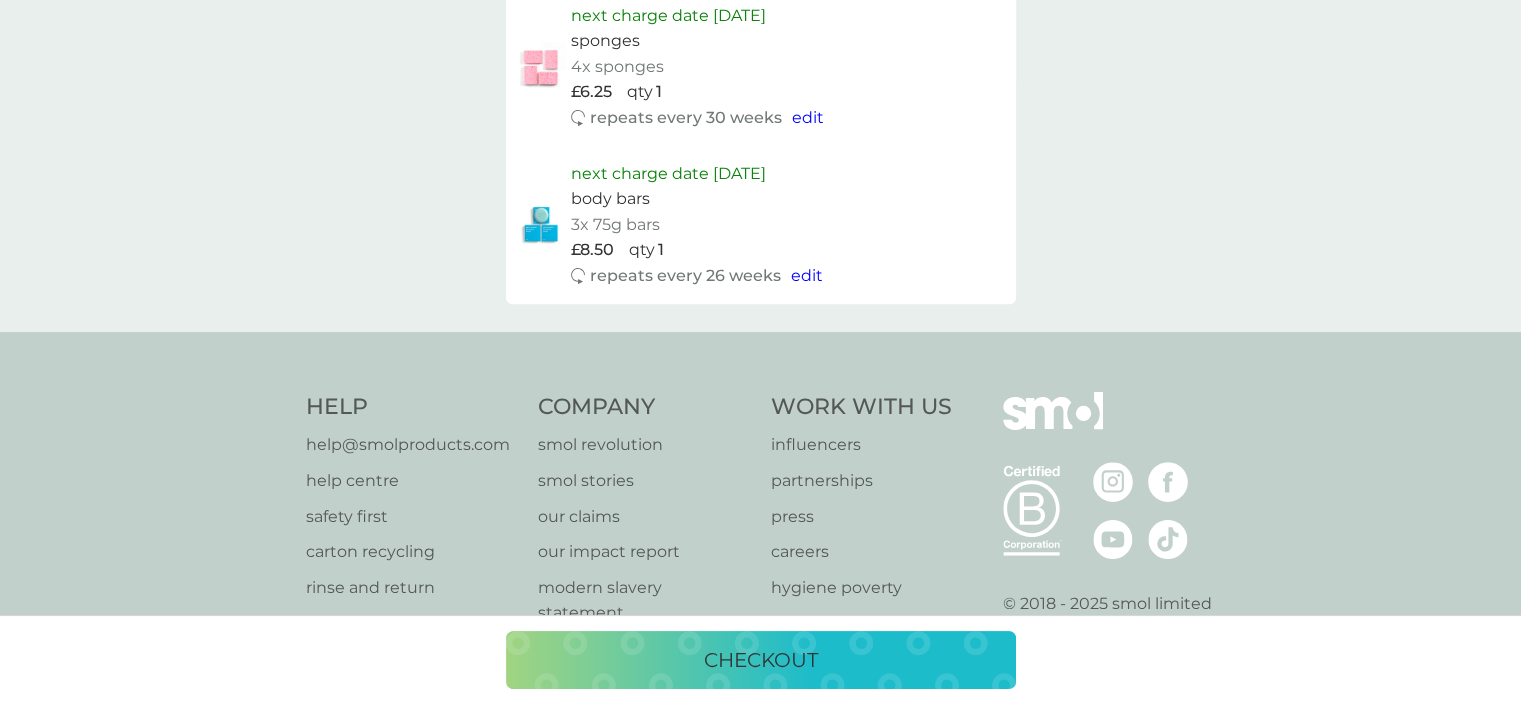 click on "checkout" at bounding box center [761, 660] 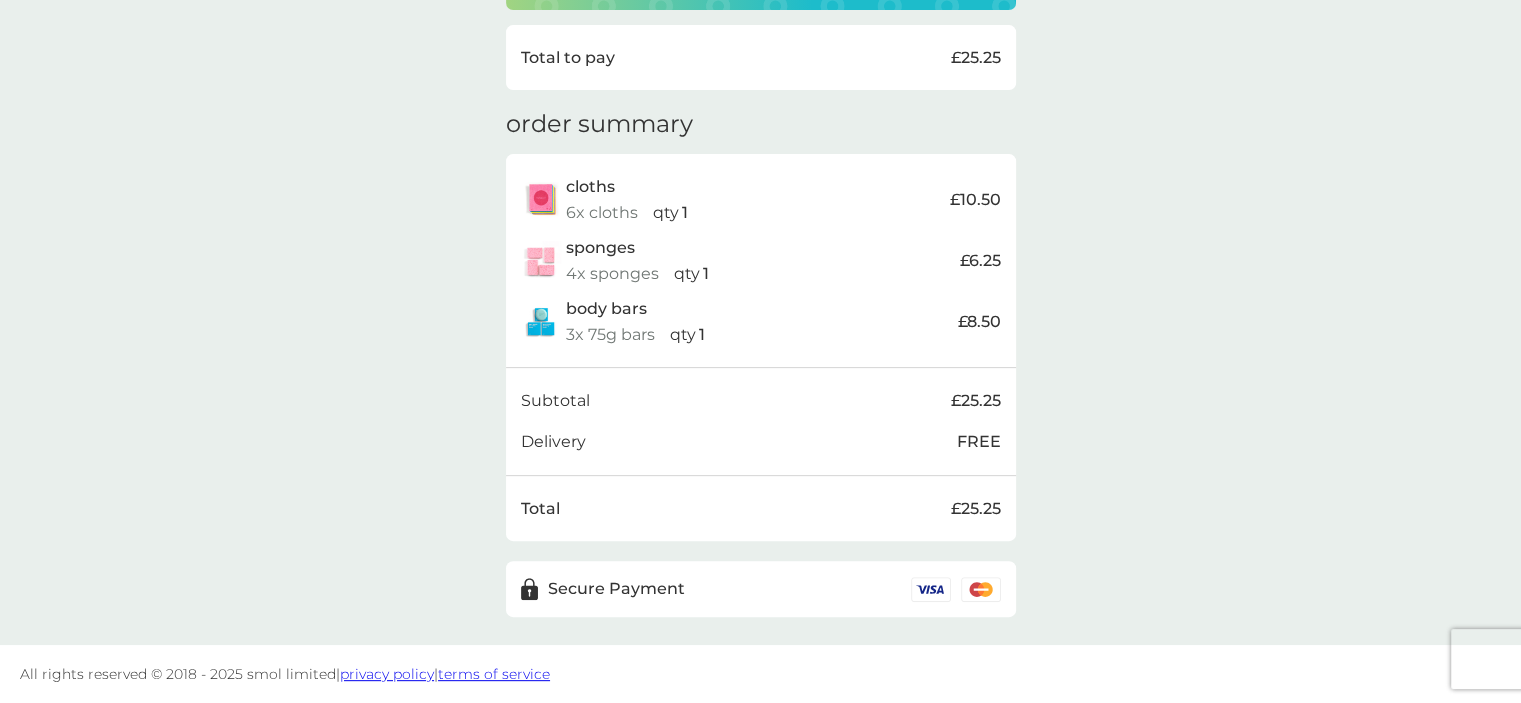 scroll, scrollTop: 343, scrollLeft: 0, axis: vertical 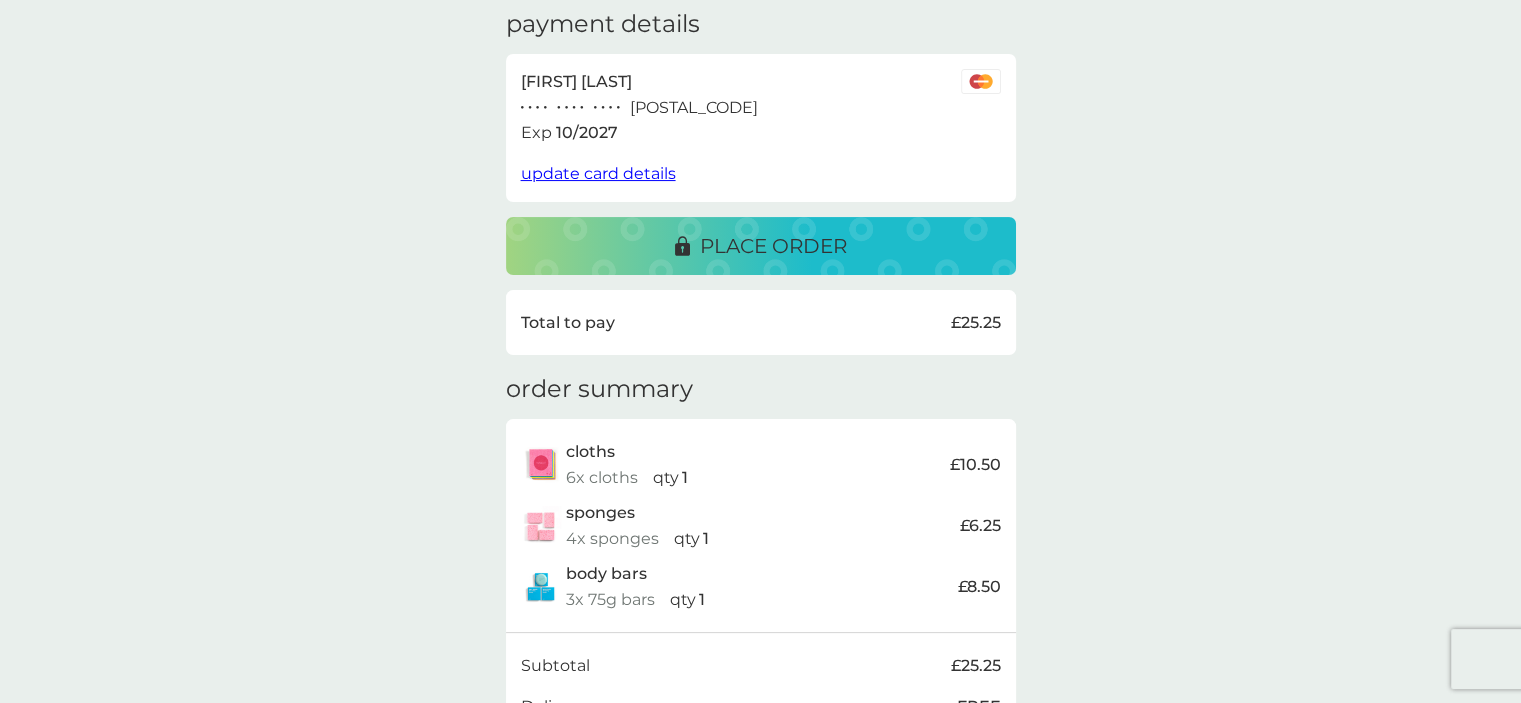 click on "place order" at bounding box center [773, 246] 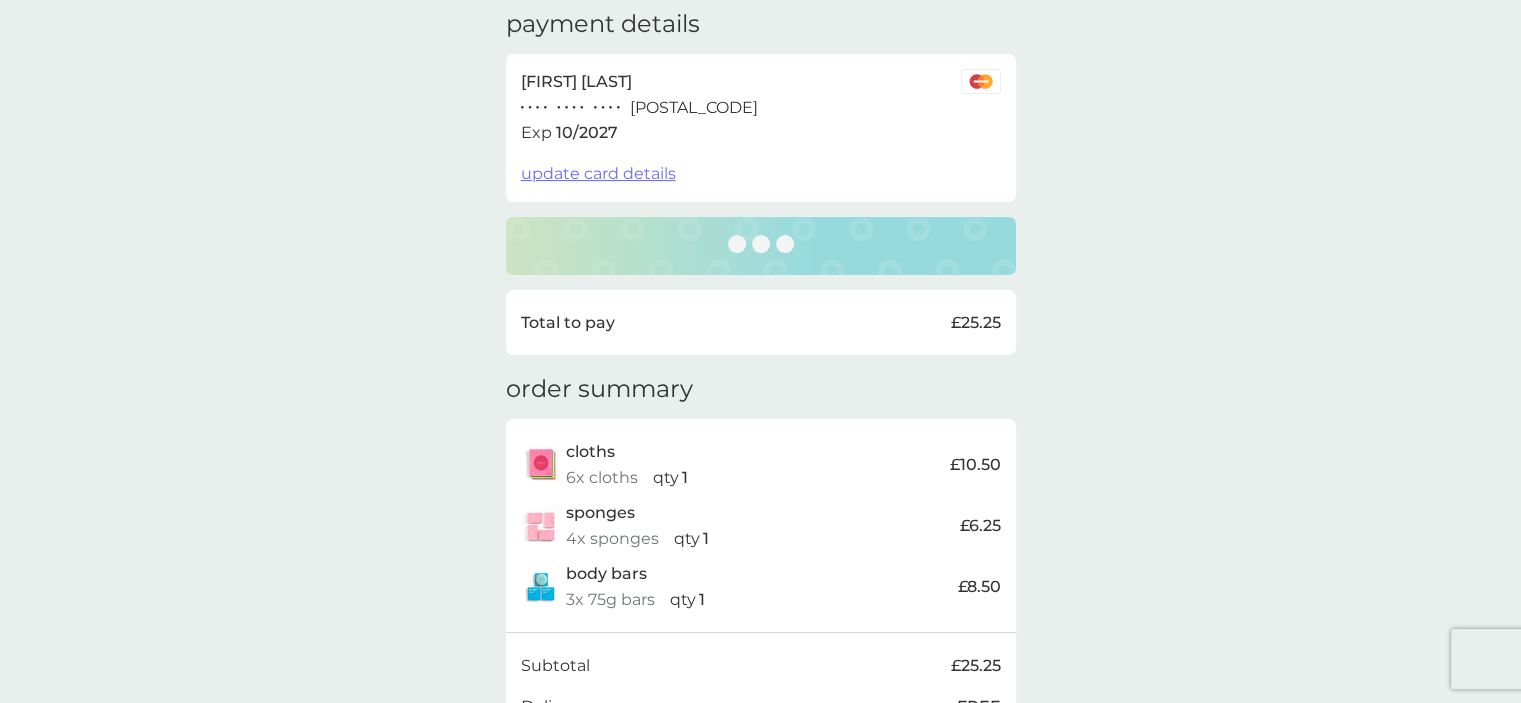 scroll, scrollTop: 0, scrollLeft: 0, axis: both 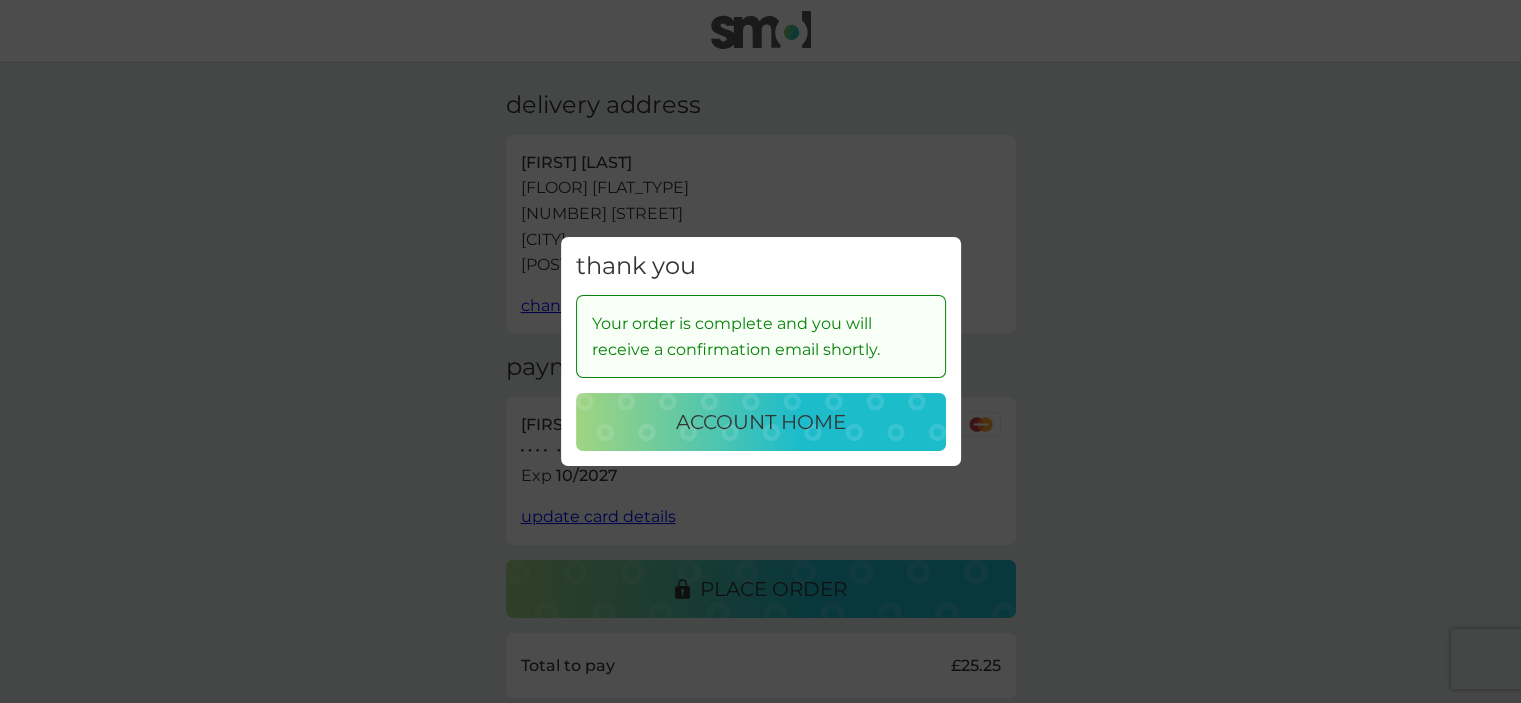 click on "account home" at bounding box center (761, 422) 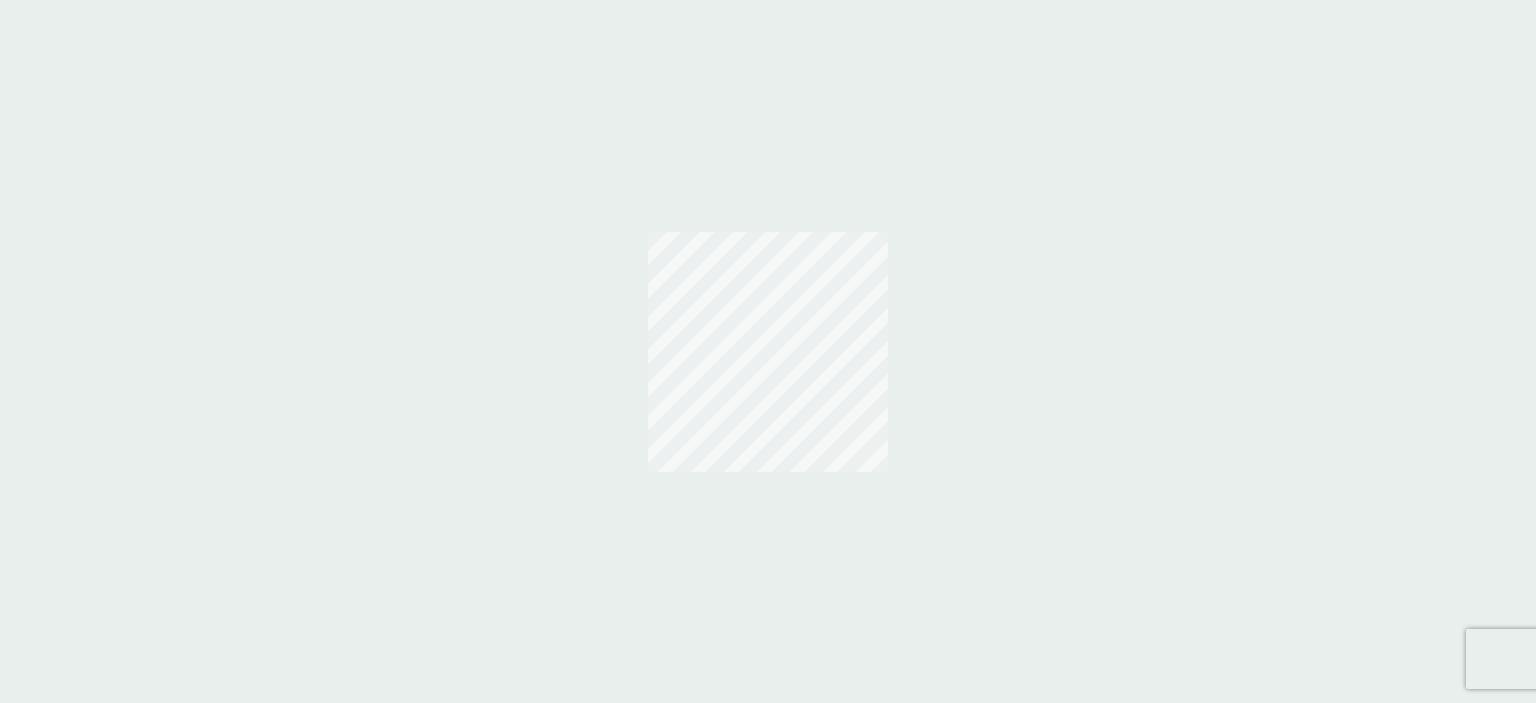 scroll, scrollTop: 0, scrollLeft: 0, axis: both 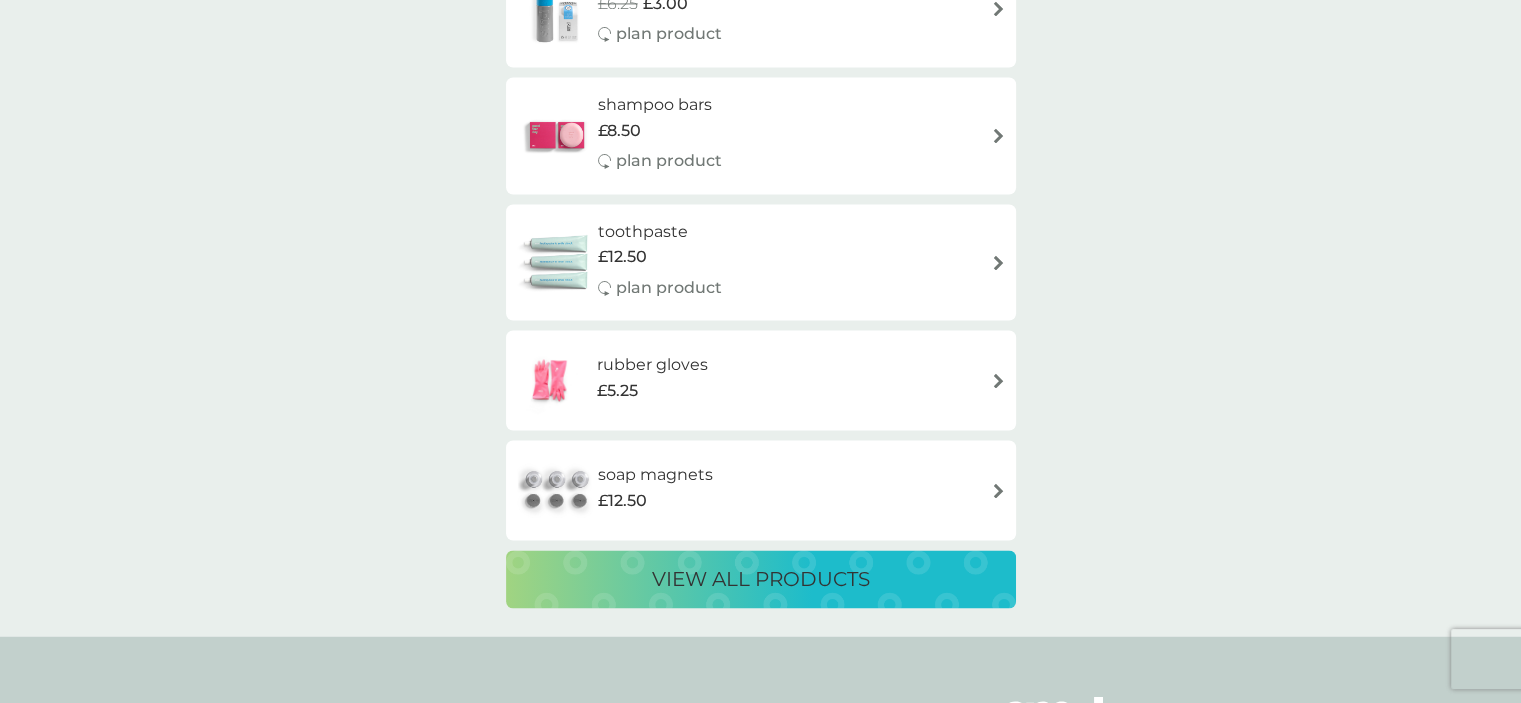 click on "rubber gloves £5.25" at bounding box center [662, 380] 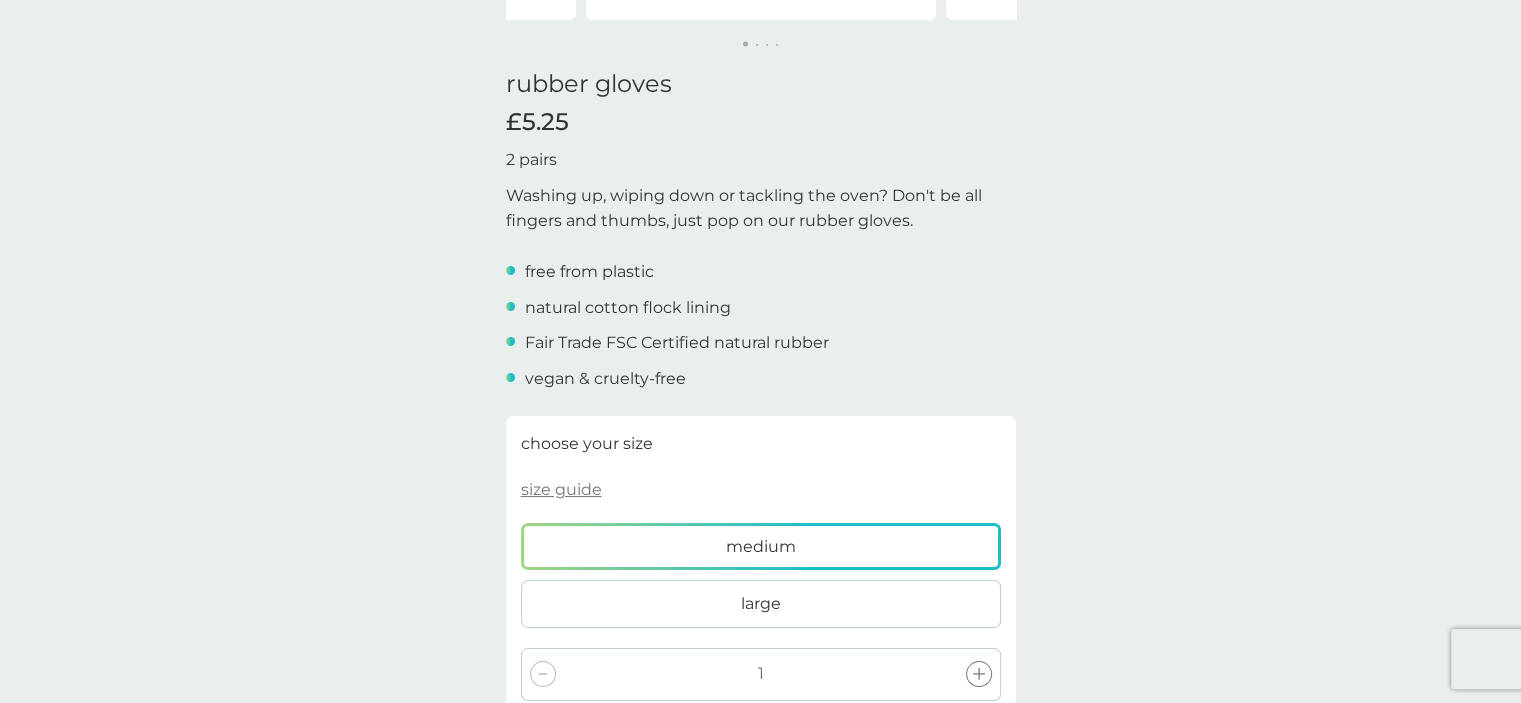 scroll, scrollTop: 484, scrollLeft: 0, axis: vertical 